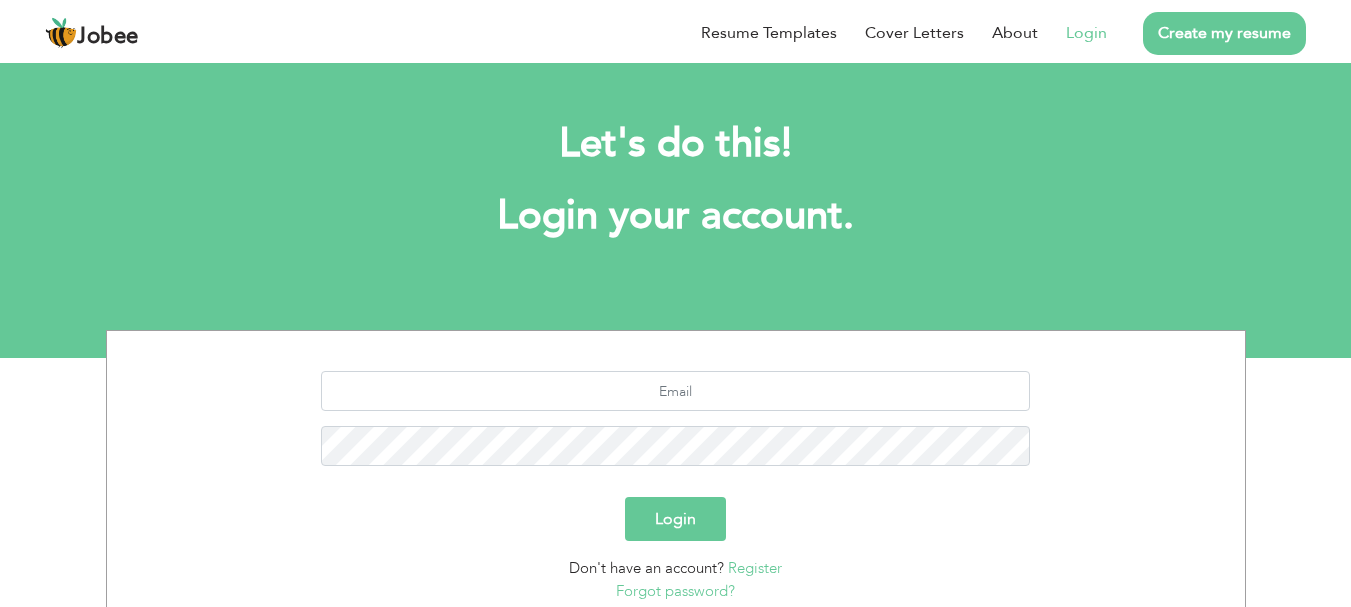 scroll, scrollTop: 0, scrollLeft: 0, axis: both 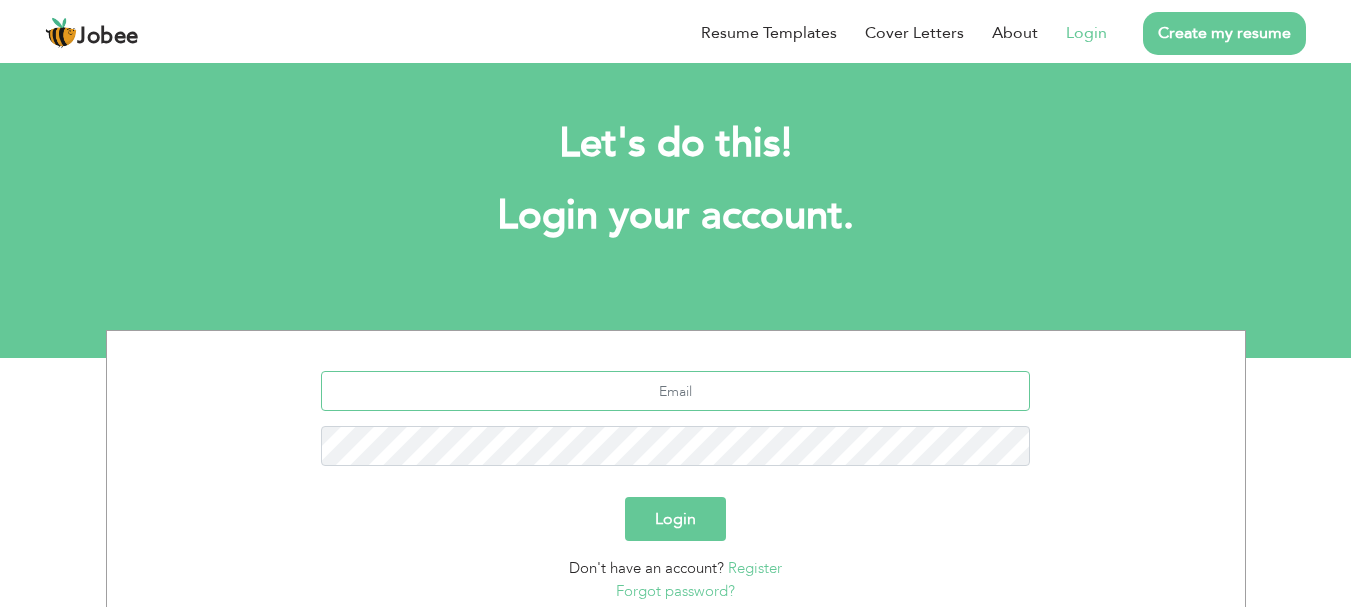 type on "[EMAIL_ADDRESS][DOMAIN_NAME]" 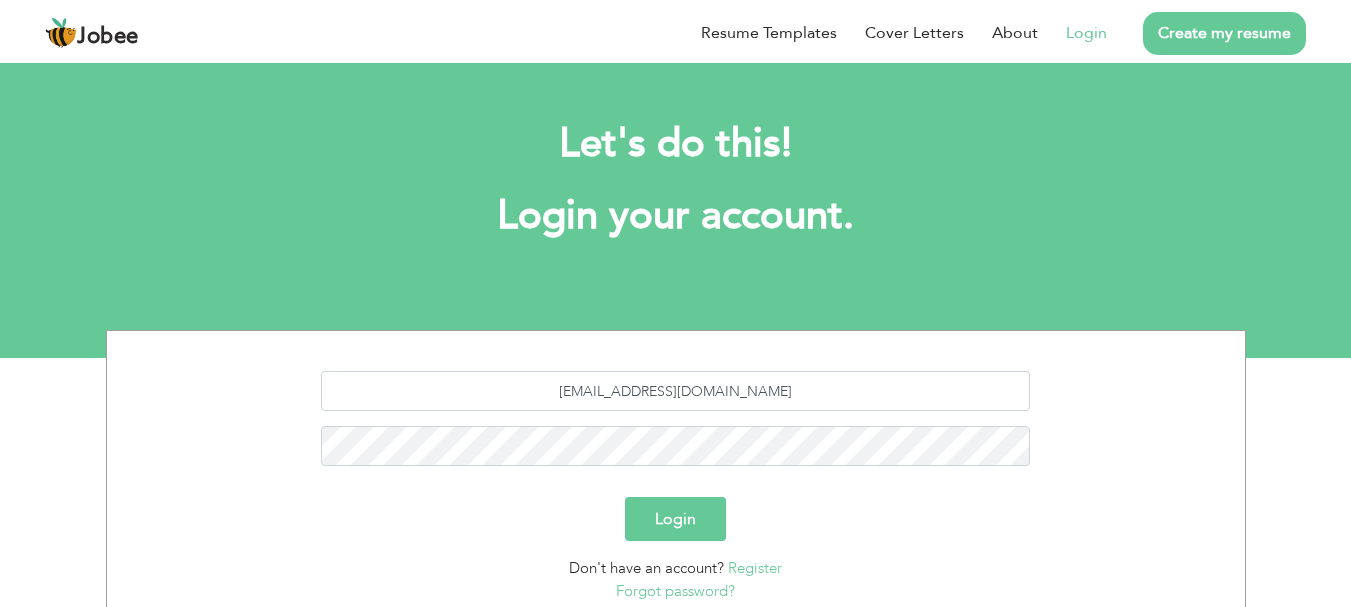click on "Login" at bounding box center [675, 519] 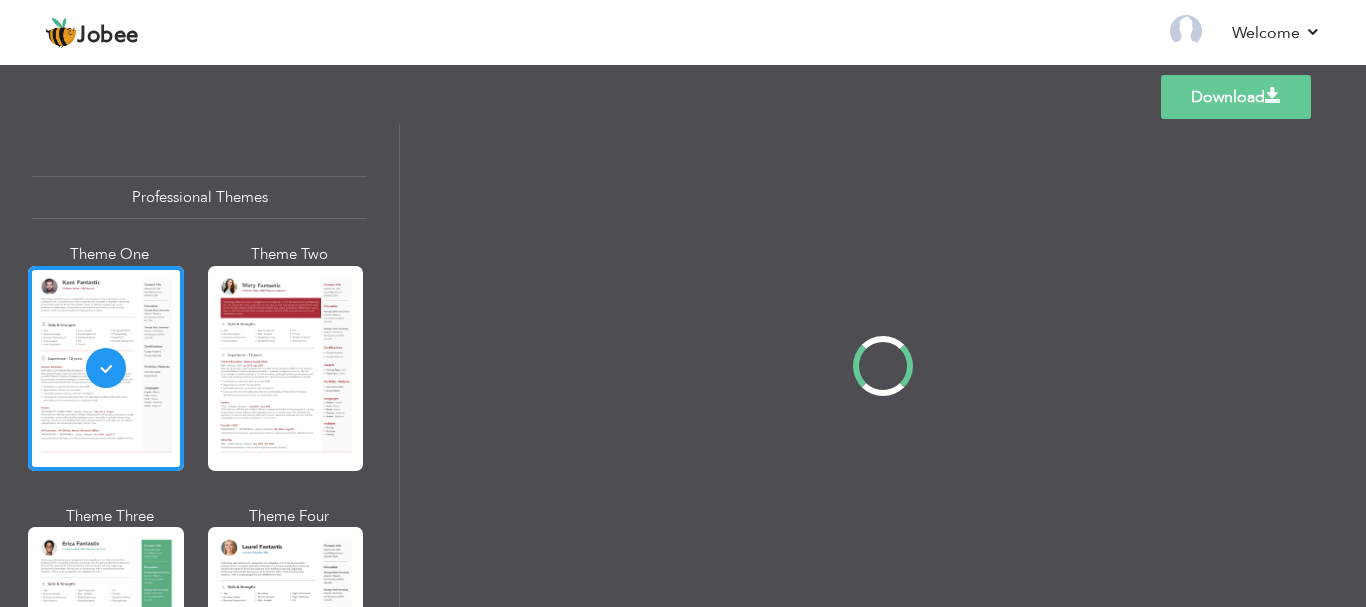 scroll, scrollTop: 0, scrollLeft: 0, axis: both 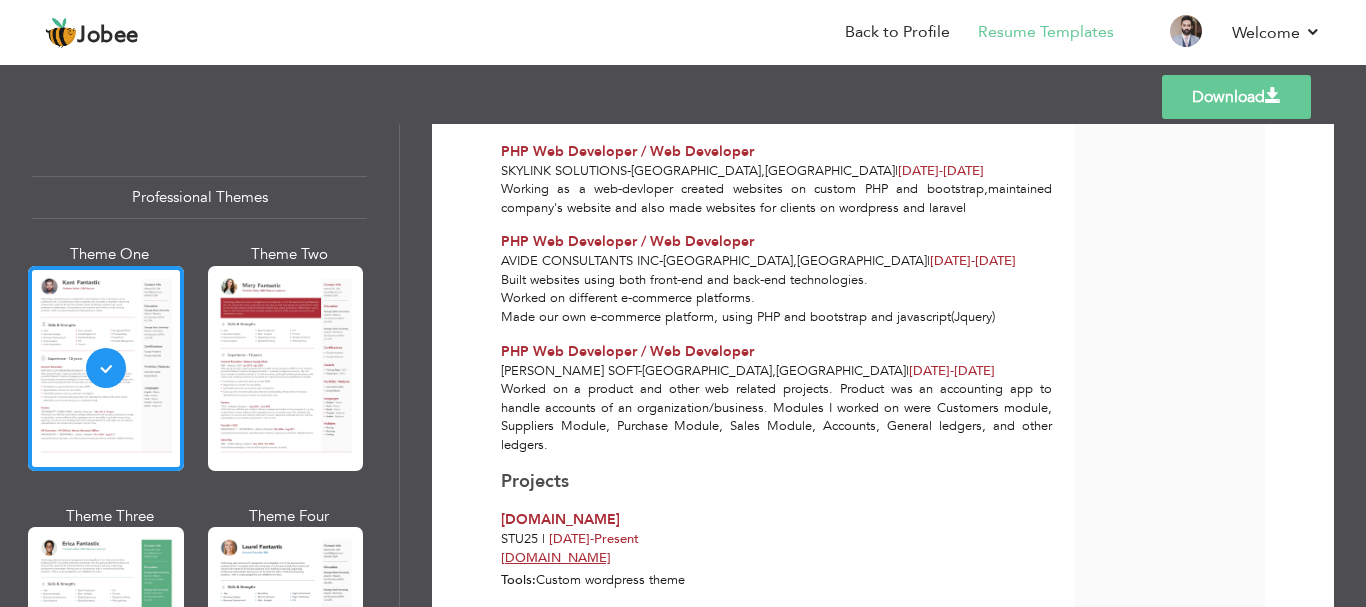click on "|" at bounding box center (928, 261) 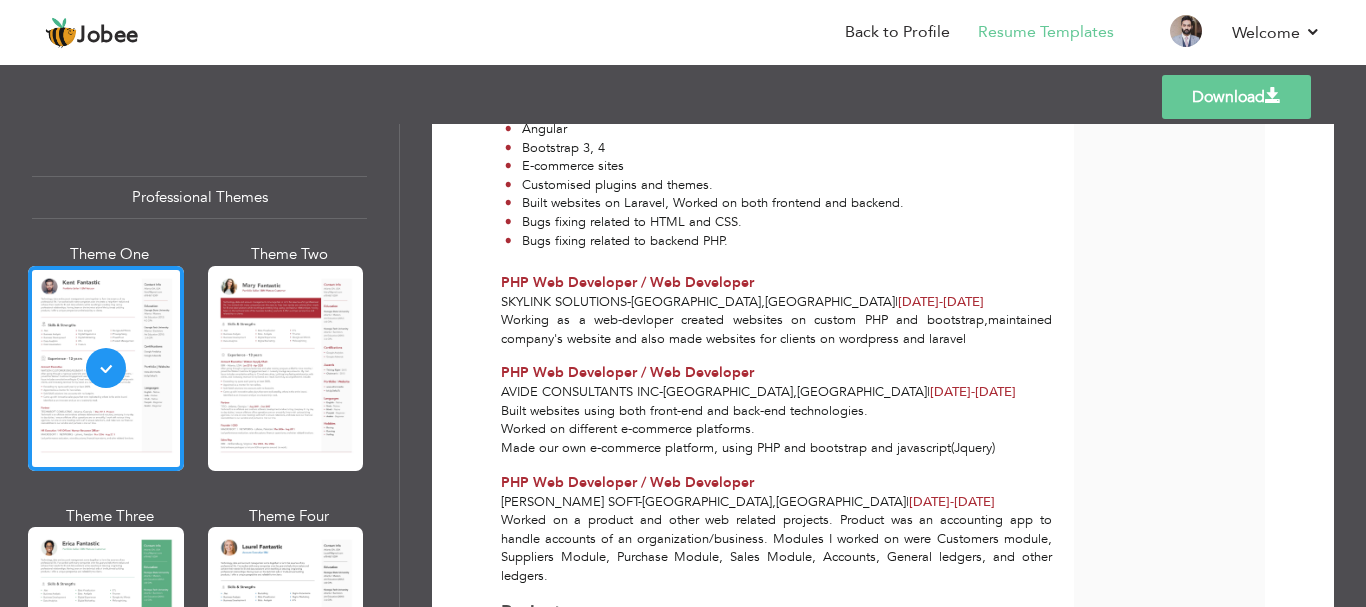 scroll, scrollTop: 731, scrollLeft: 0, axis: vertical 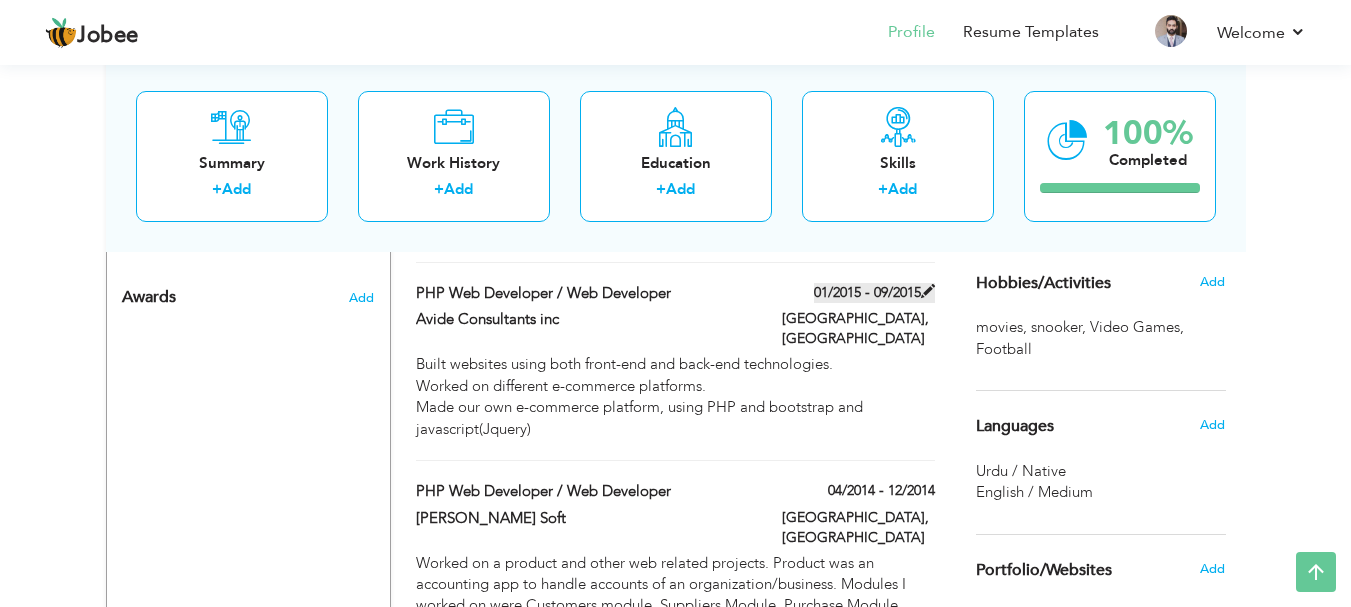 click at bounding box center [928, 291] 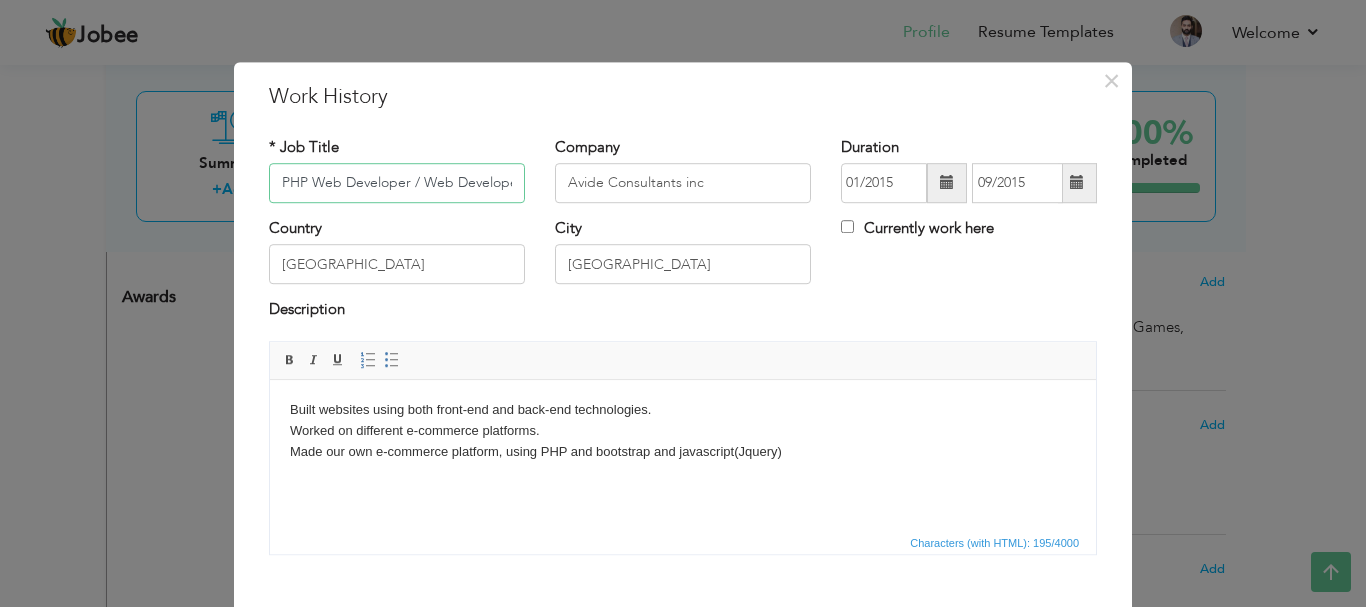 scroll, scrollTop: 0, scrollLeft: 8, axis: horizontal 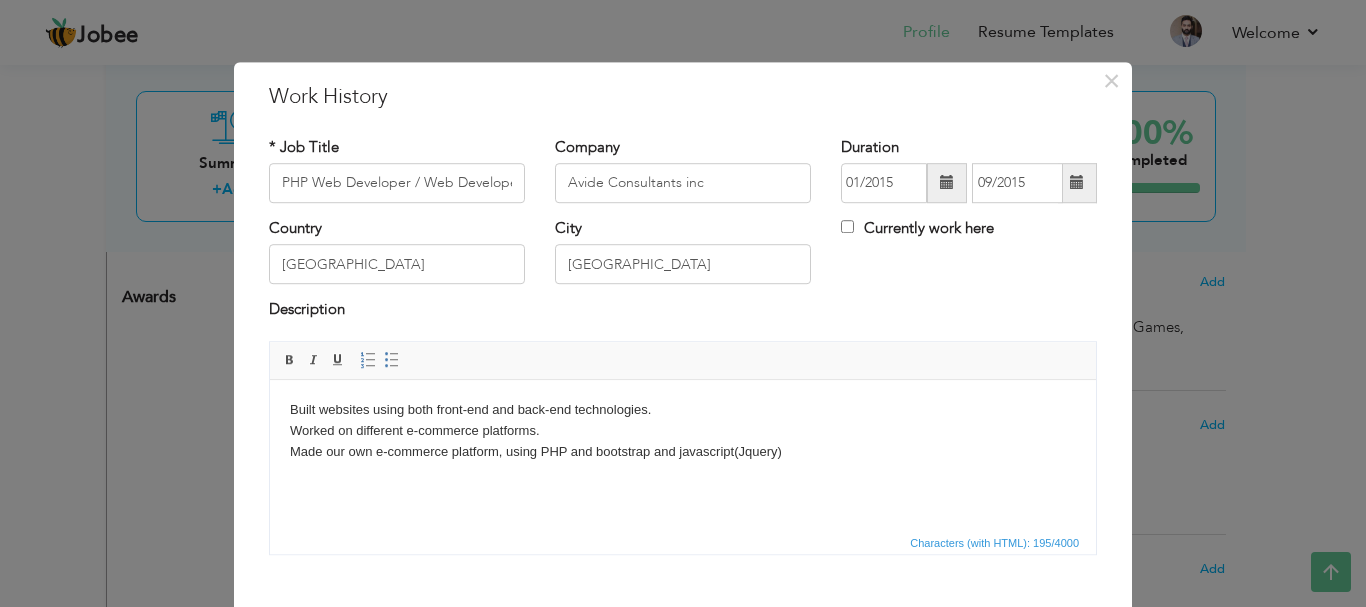 click at bounding box center [947, 183] 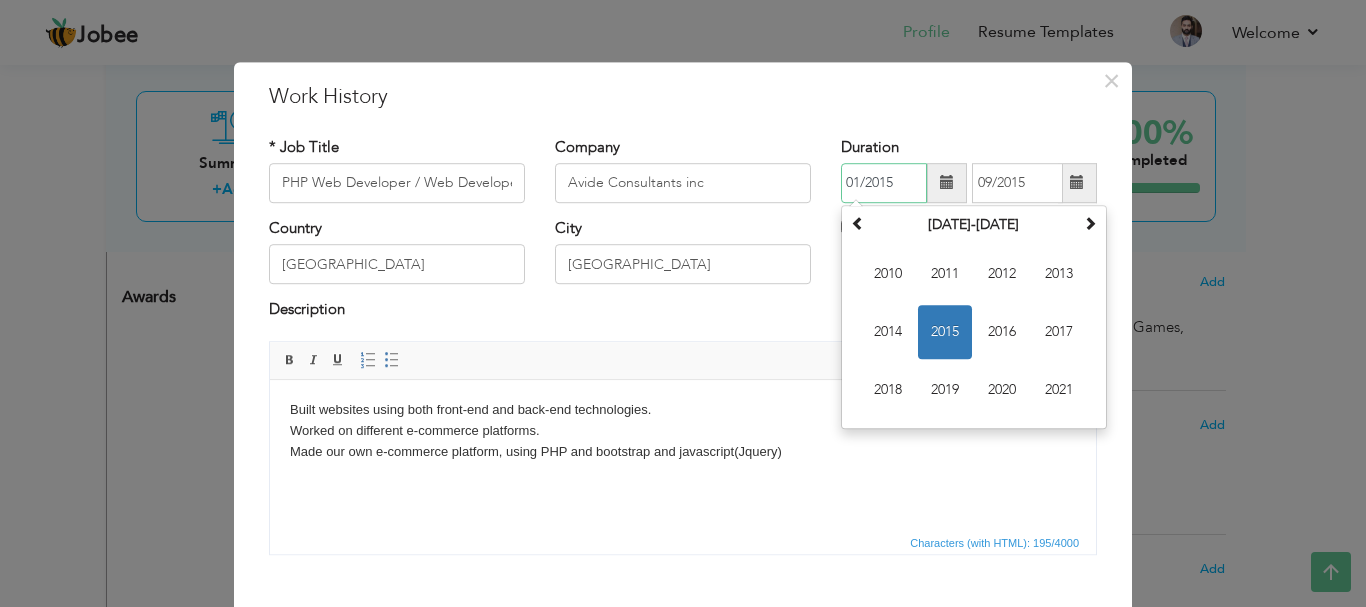 click on "01/2015" at bounding box center [884, 183] 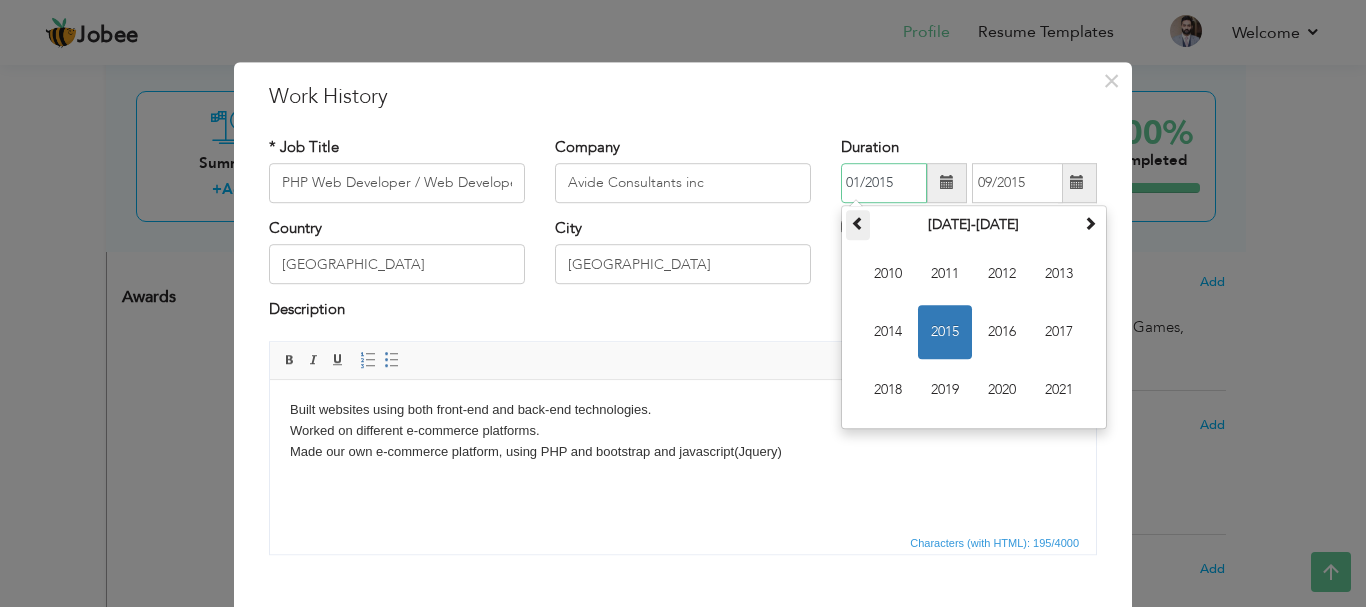 click at bounding box center [858, 225] 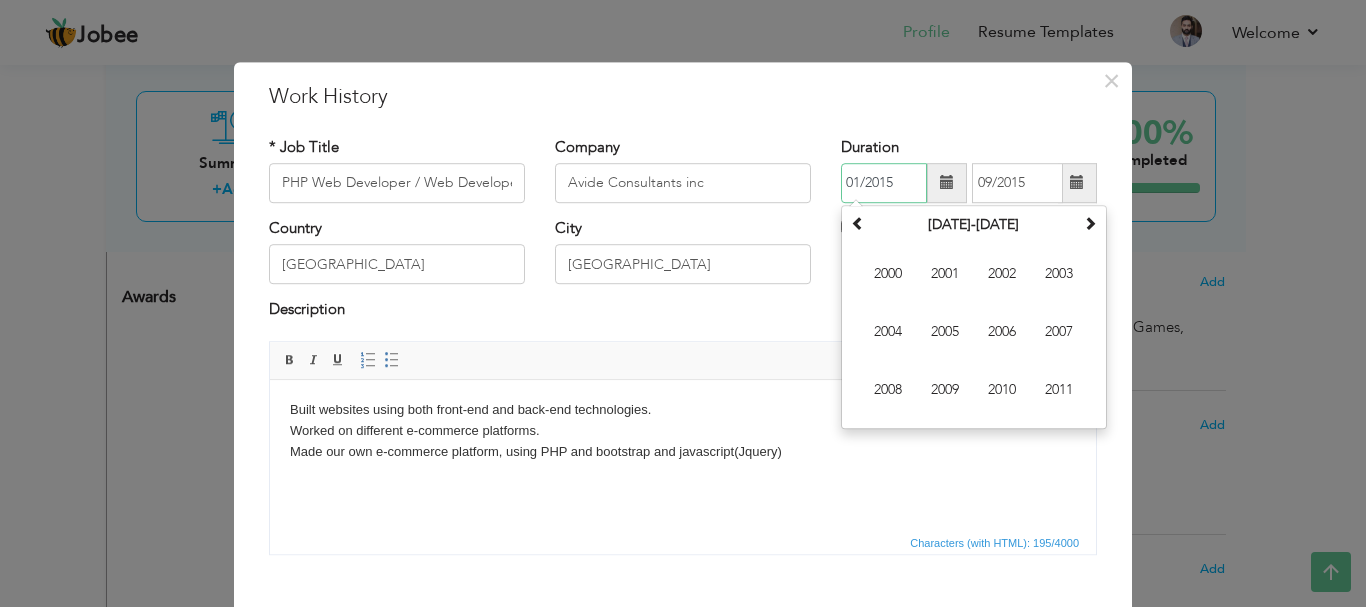 click on "01/2015" at bounding box center [884, 183] 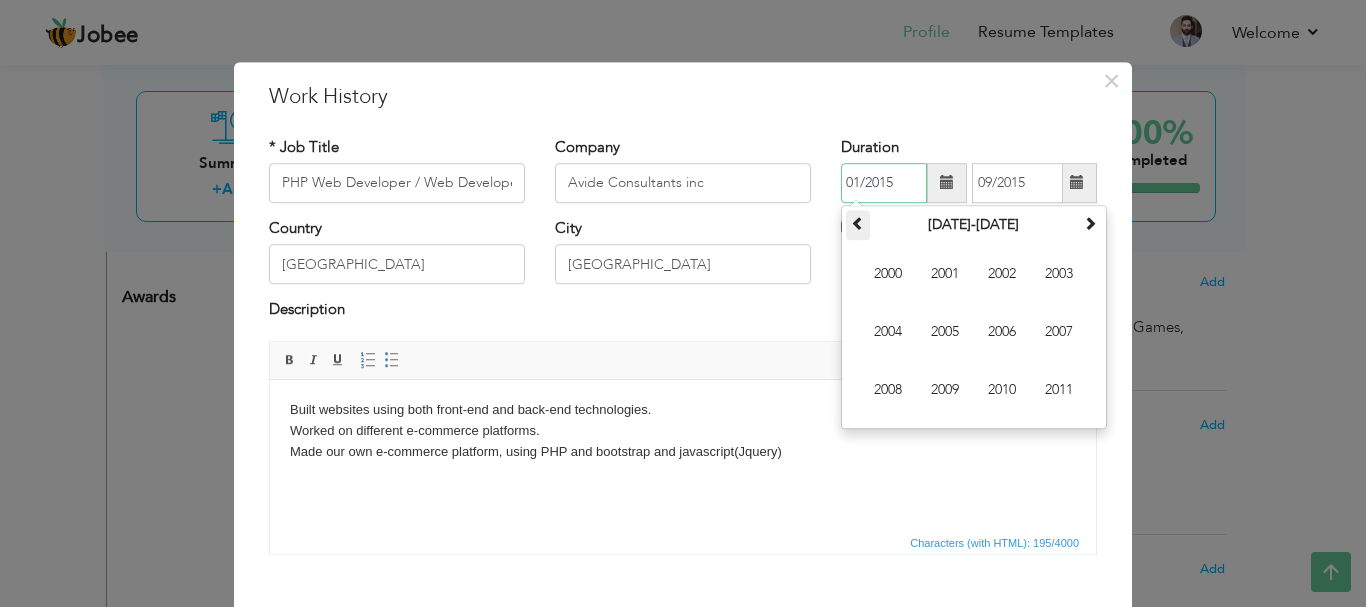 click at bounding box center [858, 223] 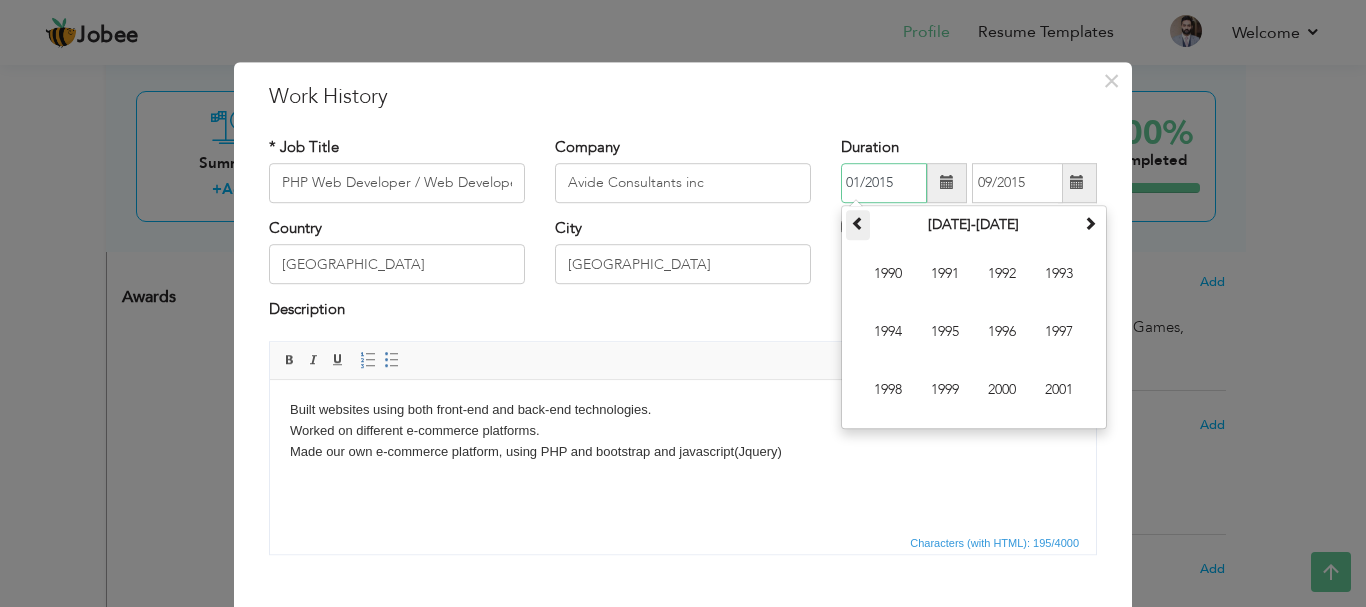 click at bounding box center (858, 223) 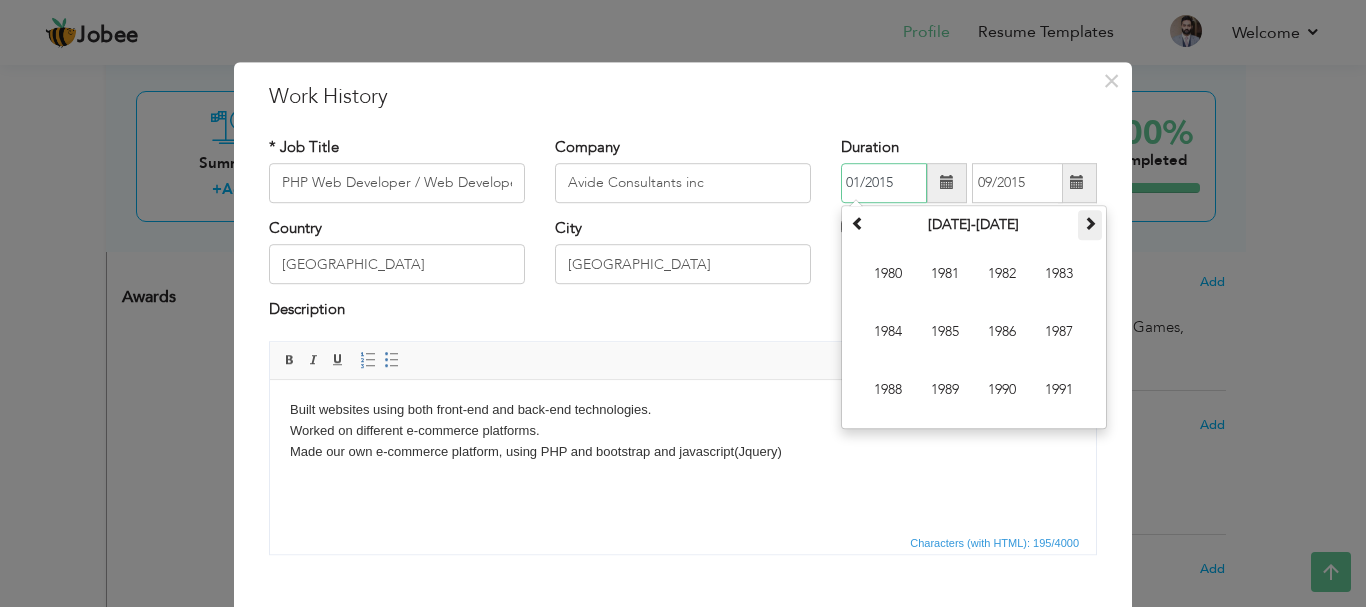 click at bounding box center [1090, 223] 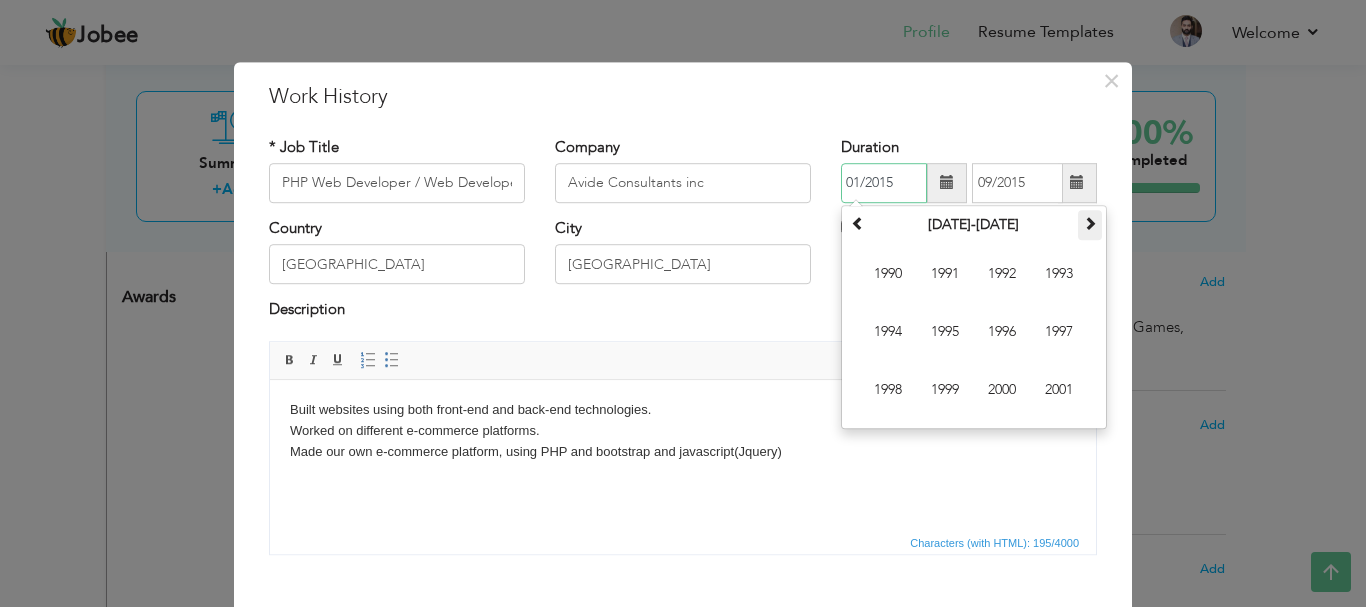 click at bounding box center (1090, 223) 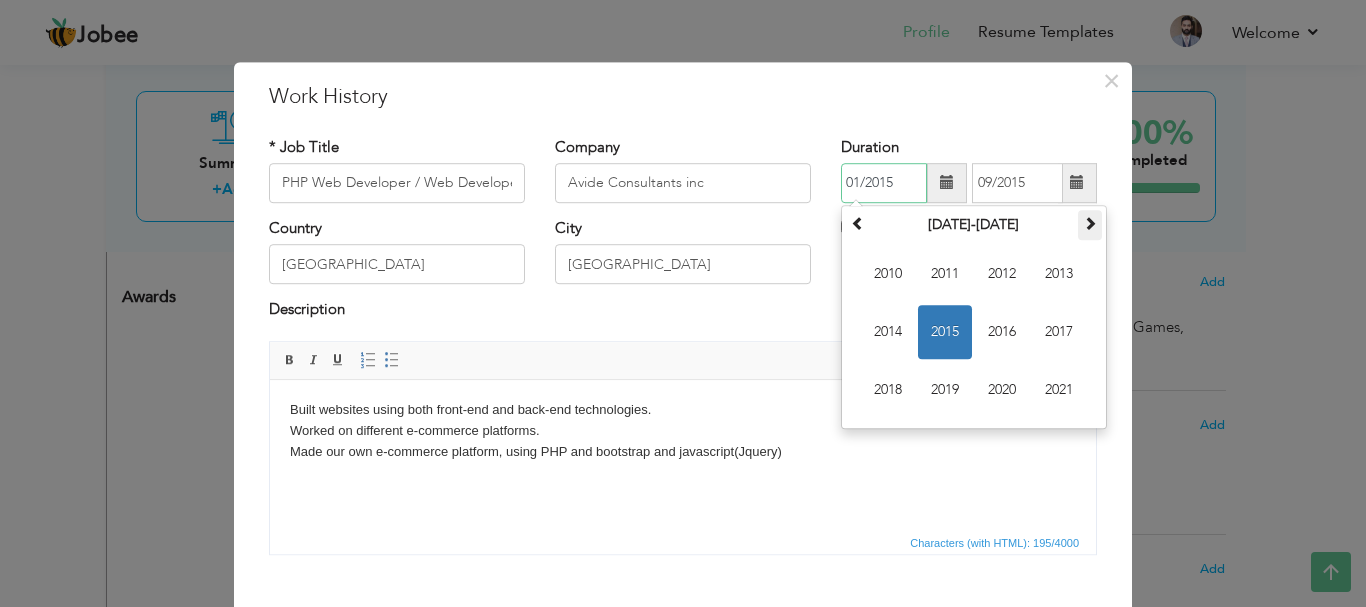 click at bounding box center [1090, 223] 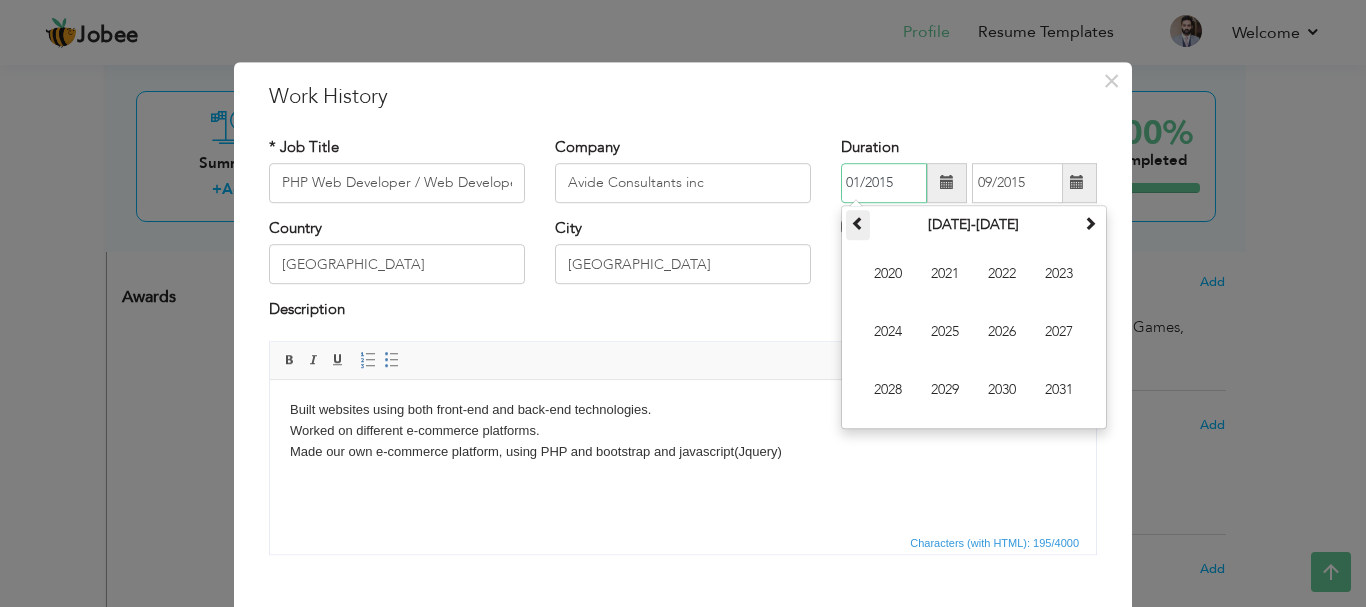 click at bounding box center [858, 225] 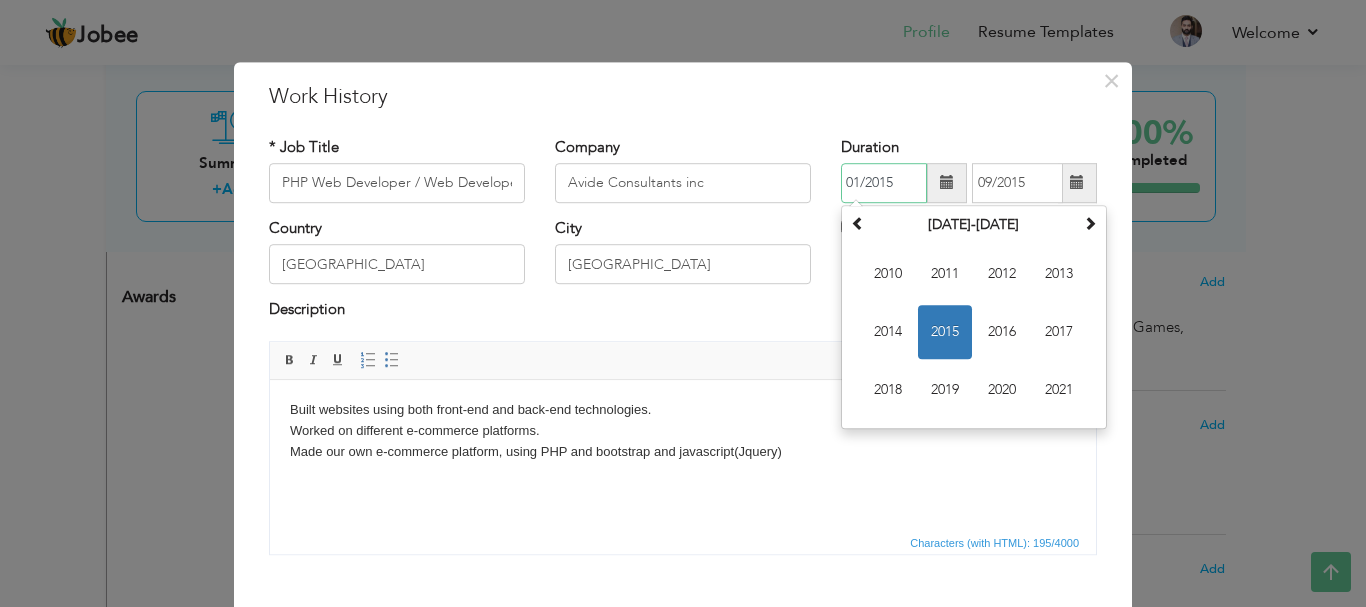 click on "01/2015" at bounding box center [884, 183] 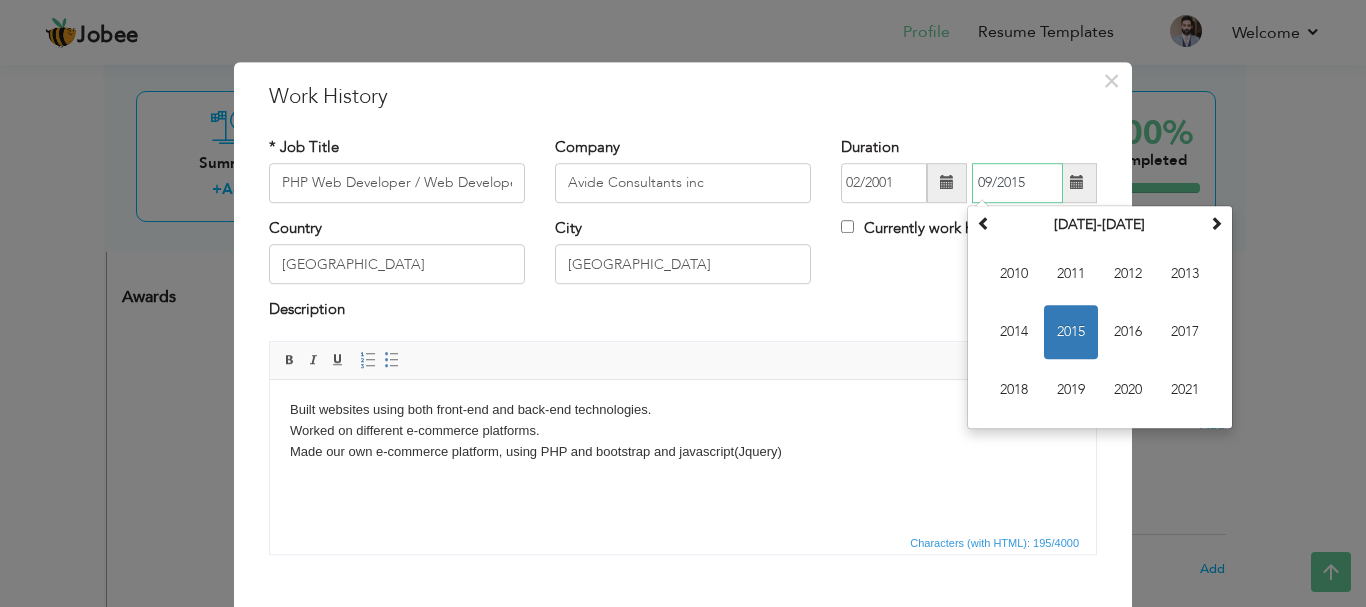 click on "09/2015" at bounding box center [1017, 183] 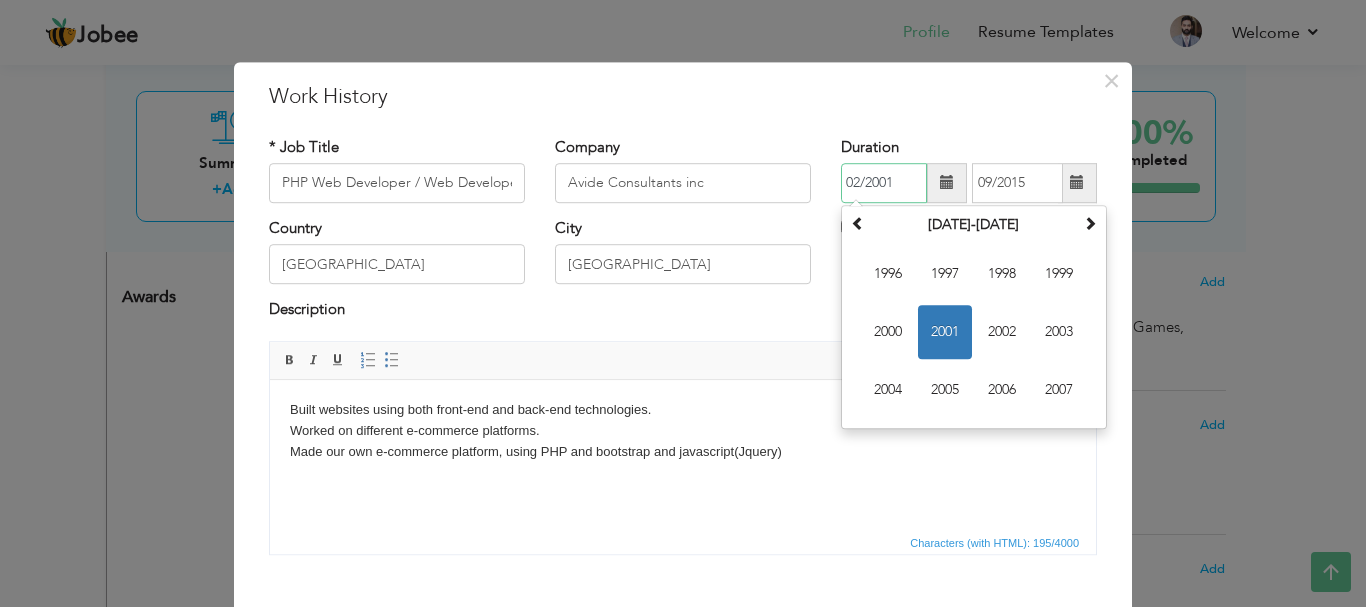 click on "02/2001" at bounding box center [884, 183] 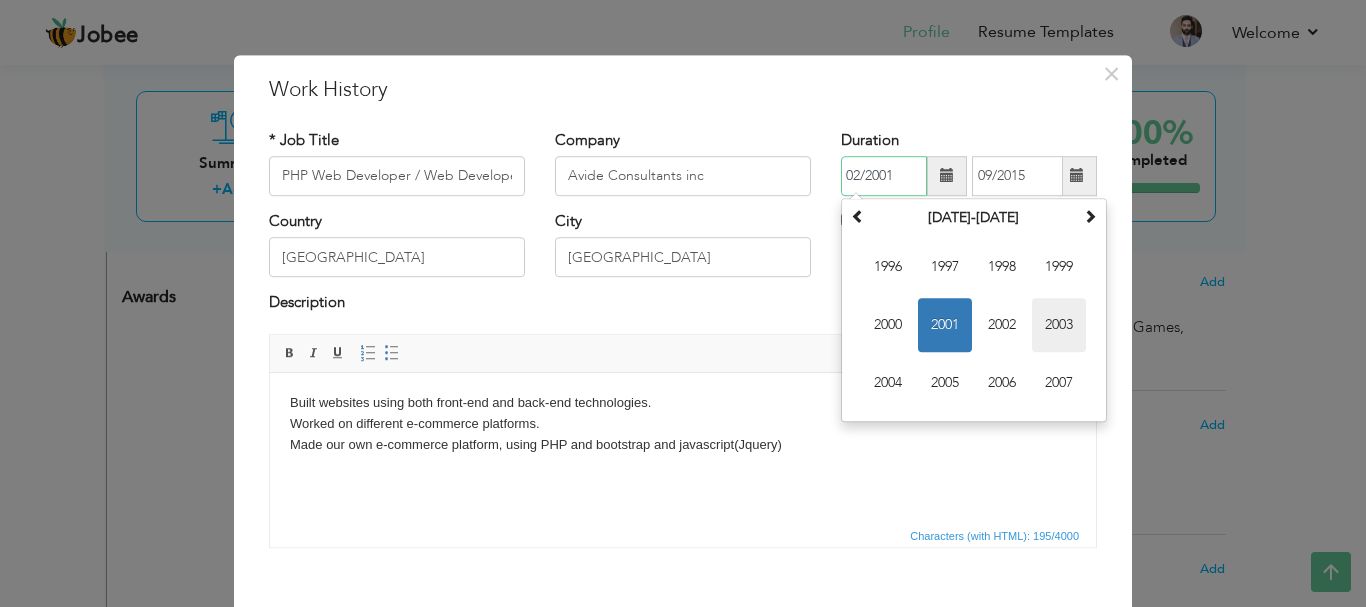 scroll, scrollTop: 0, scrollLeft: 0, axis: both 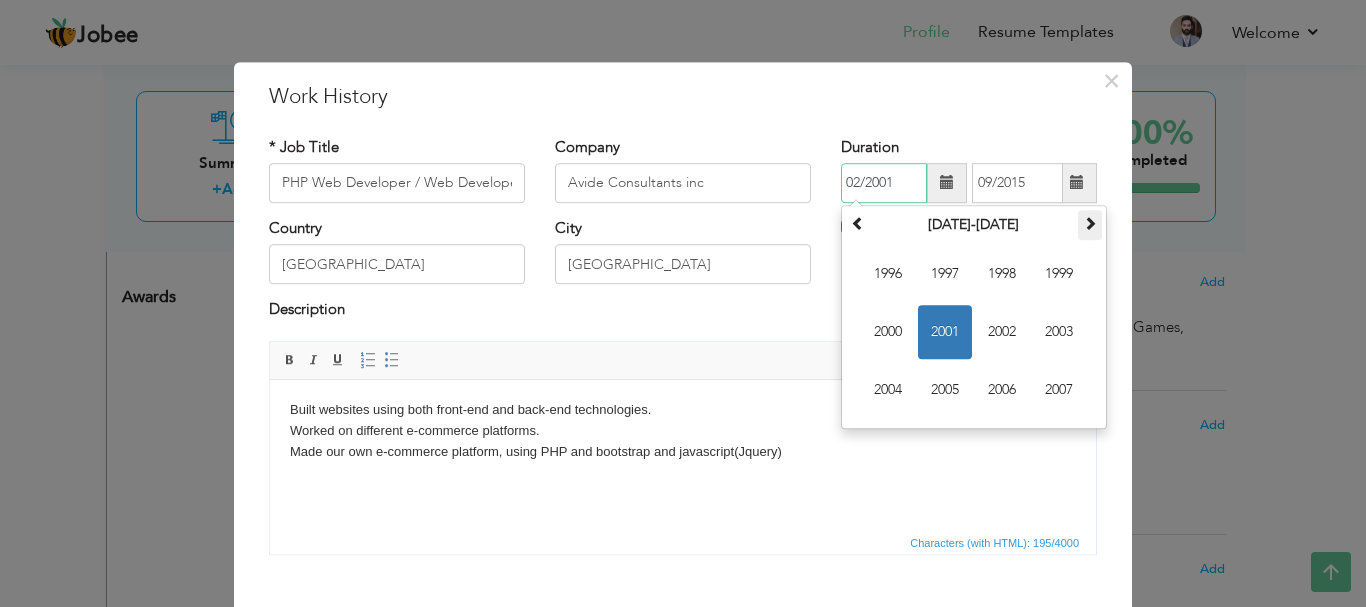 click at bounding box center (1090, 223) 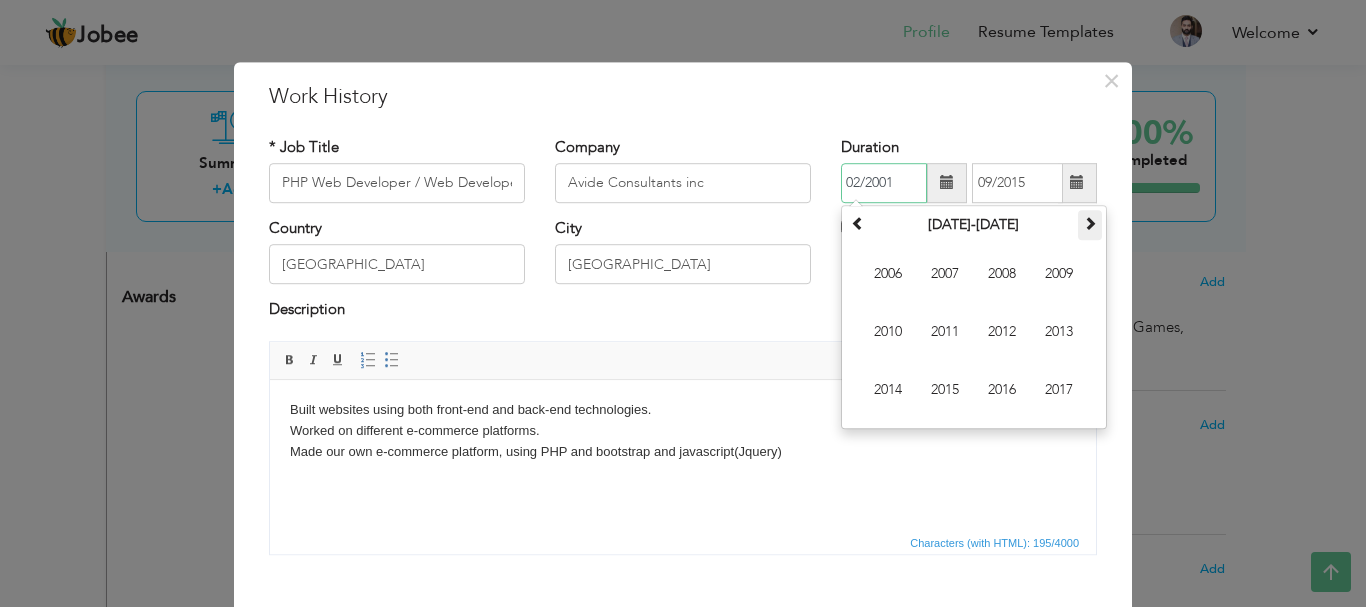 click at bounding box center [1090, 223] 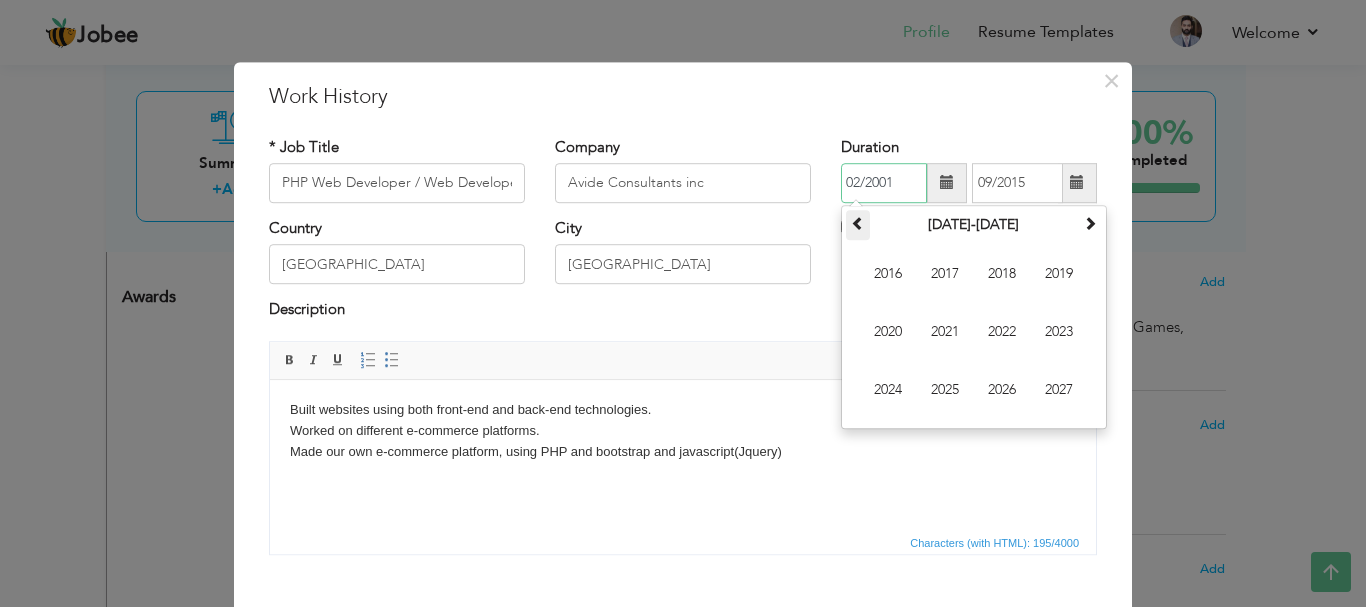 click at bounding box center (858, 223) 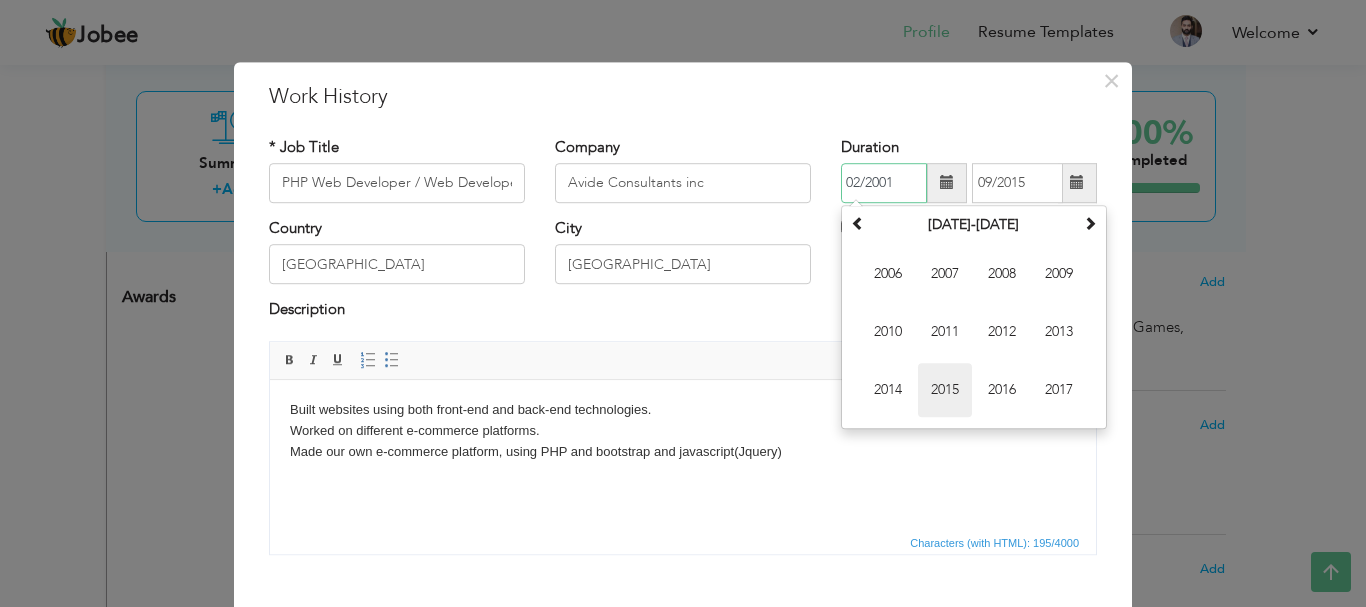 click on "2015" at bounding box center (945, 390) 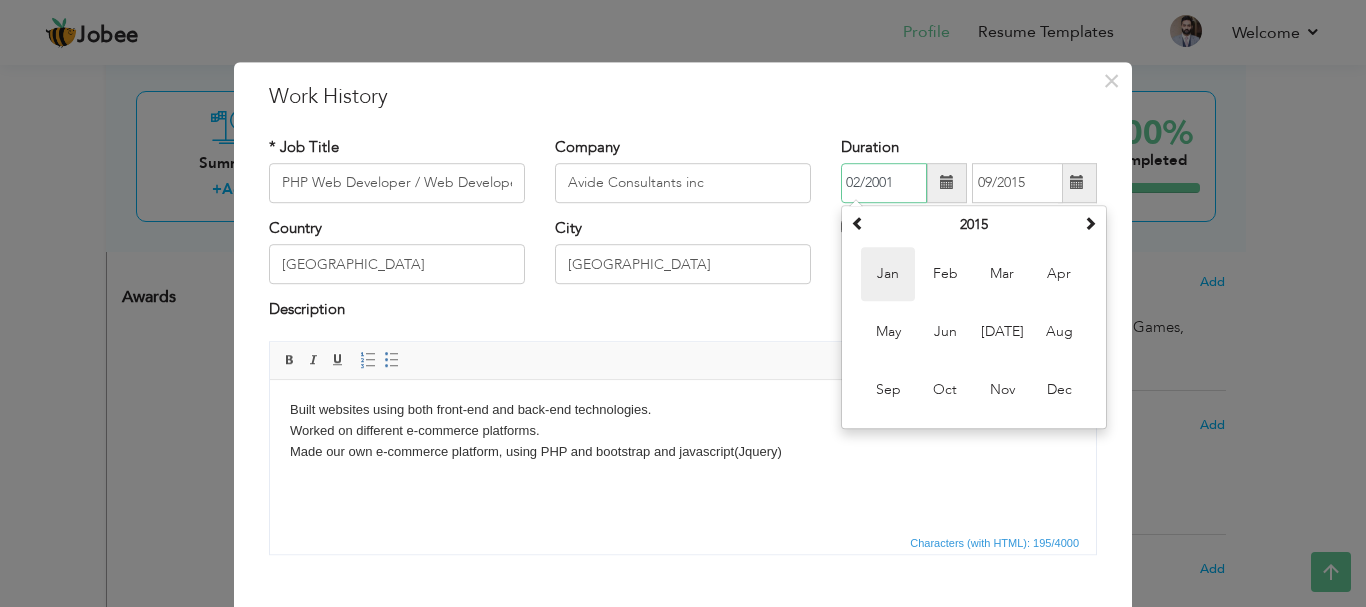 click on "Jan" at bounding box center [888, 274] 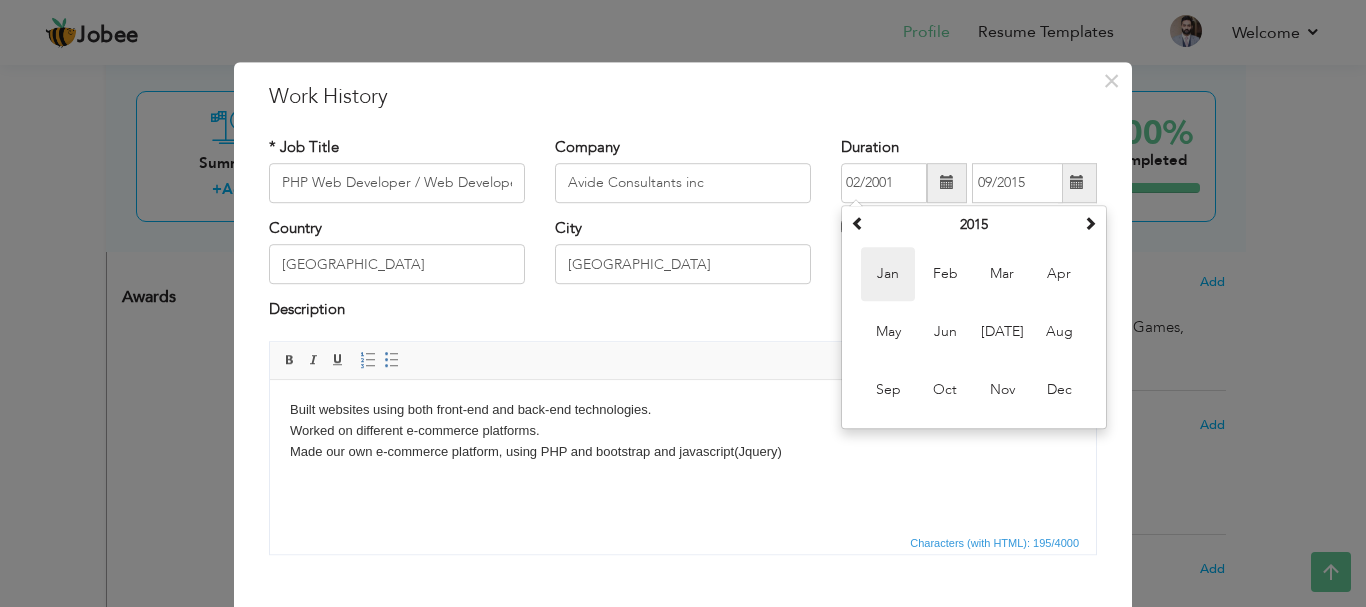 type on "01/2015" 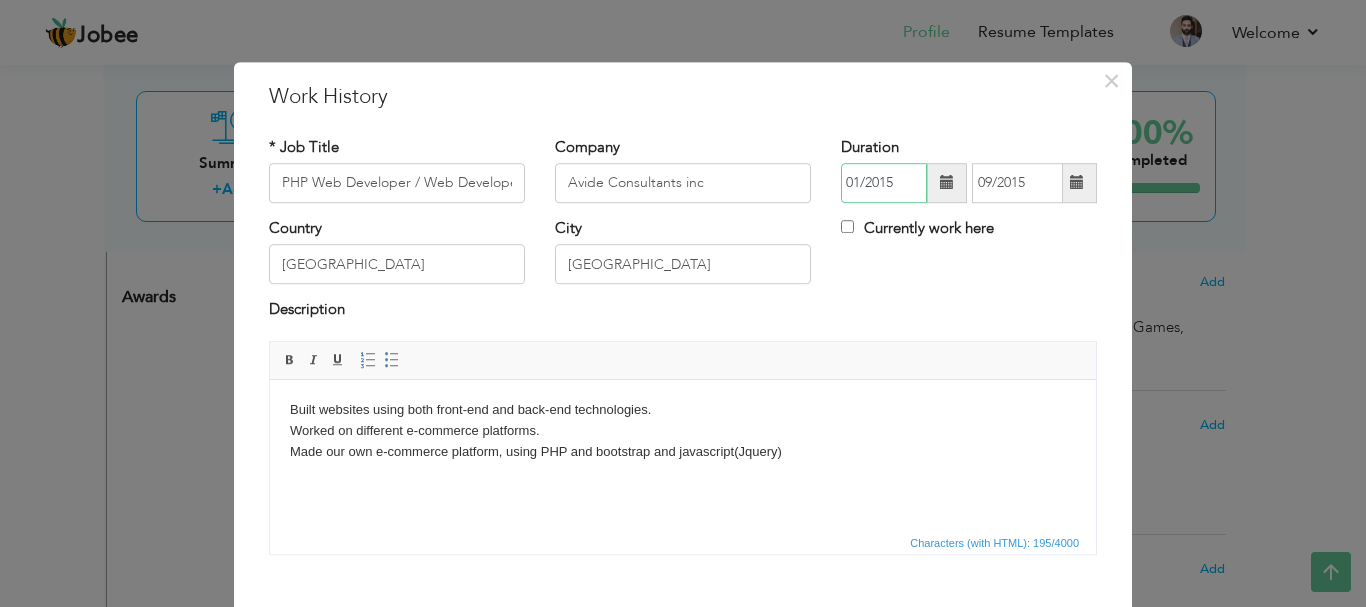 click on "01/2015" at bounding box center (884, 183) 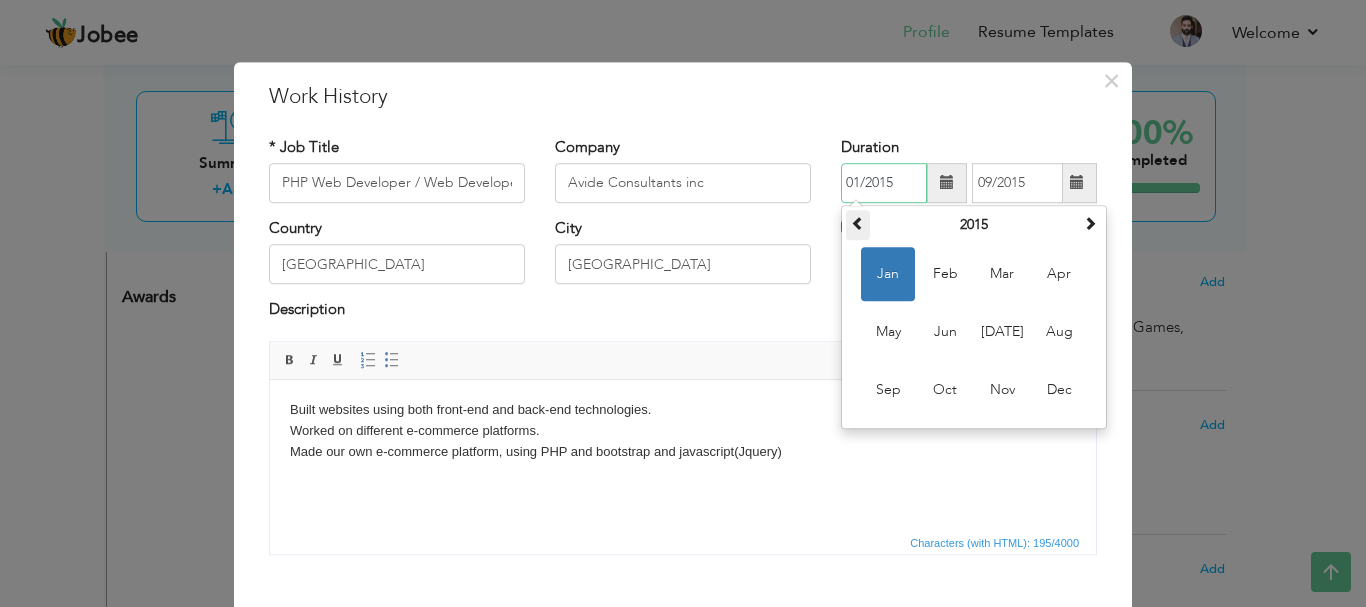click at bounding box center (858, 223) 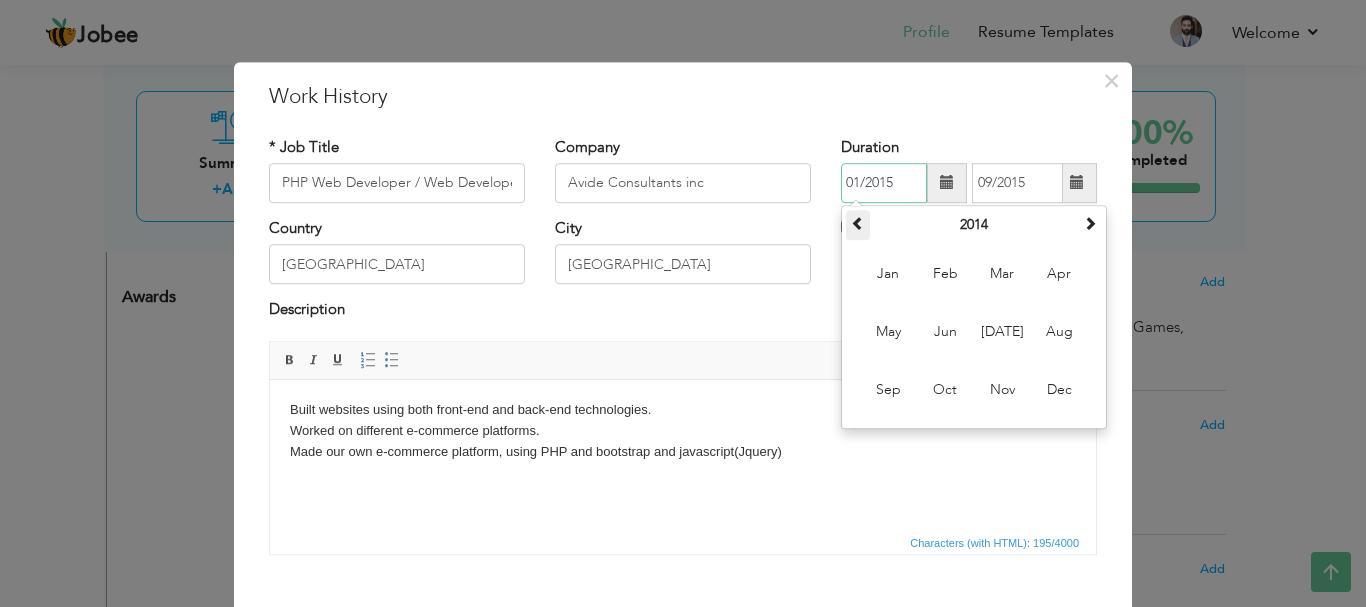 click at bounding box center (858, 223) 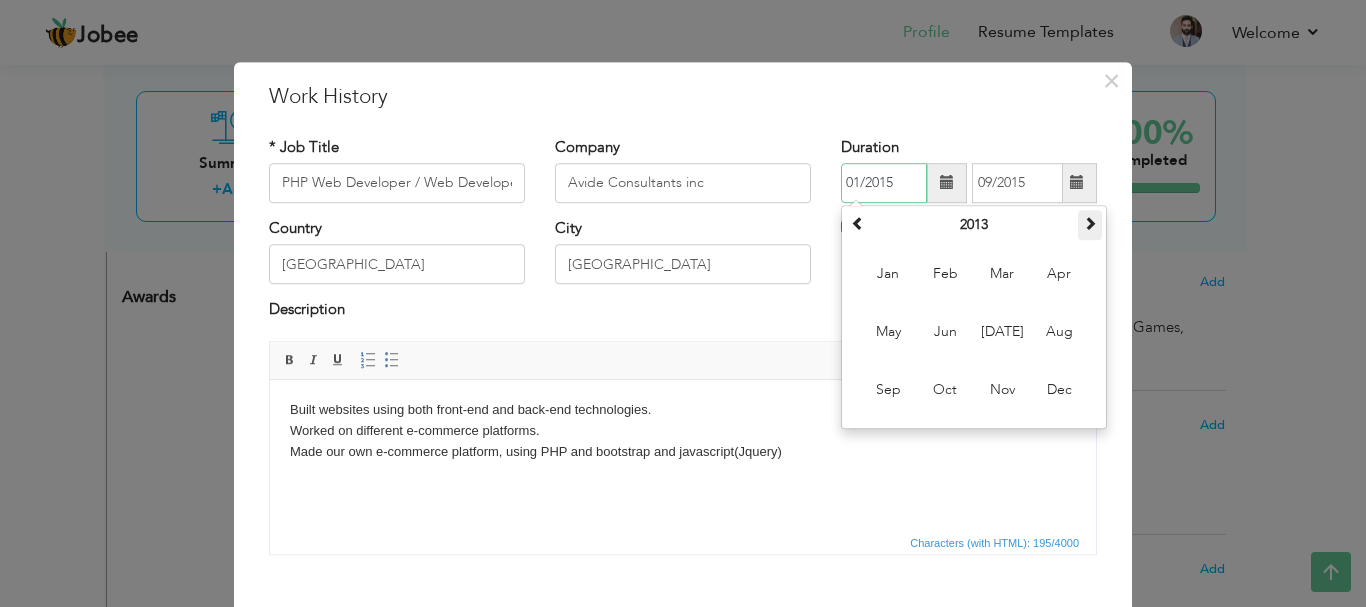 click at bounding box center [1090, 223] 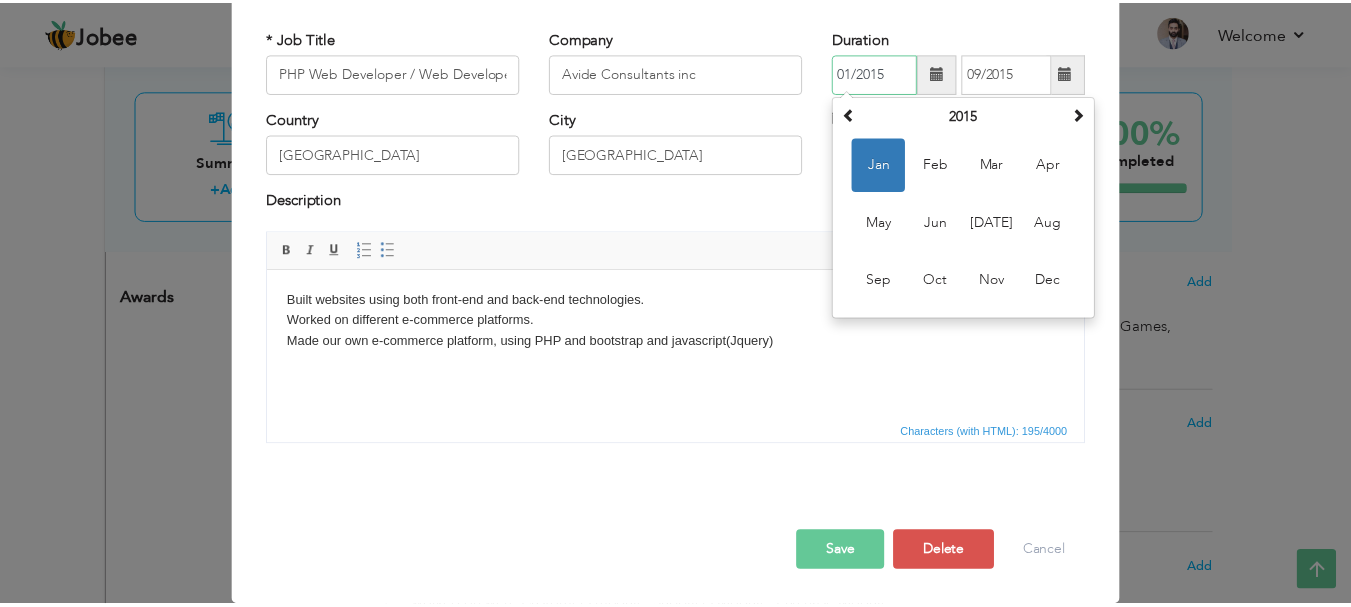 scroll, scrollTop: 0, scrollLeft: 0, axis: both 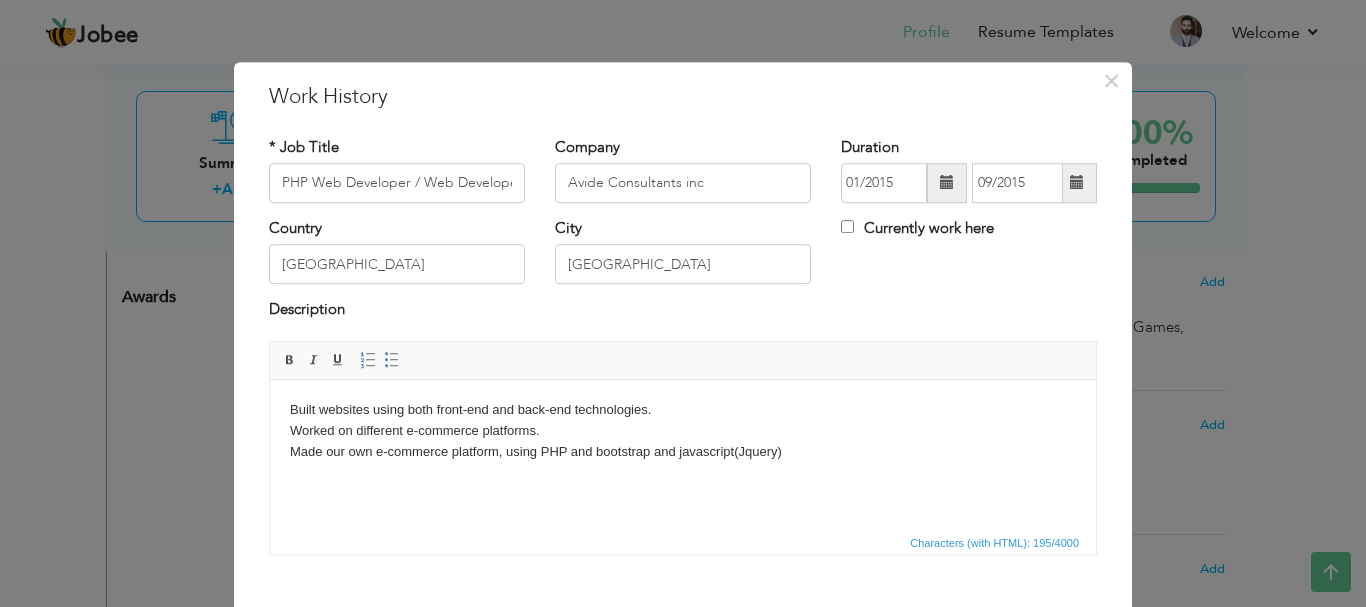 click at bounding box center [947, 183] 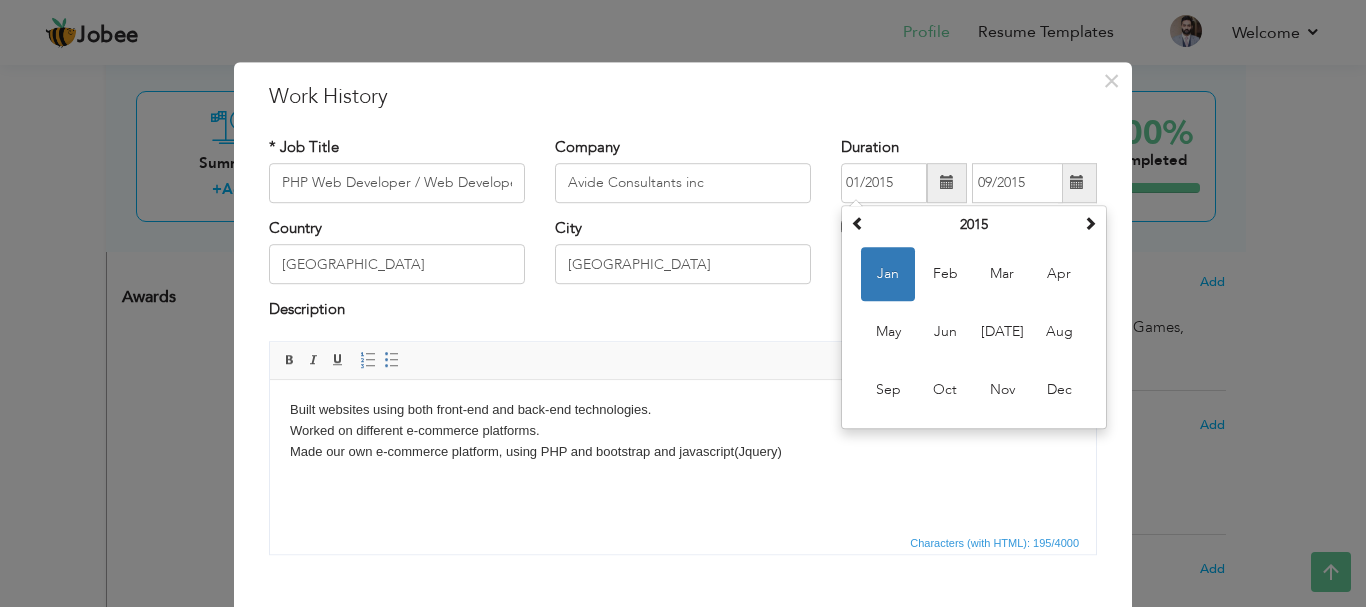 click at bounding box center (947, 183) 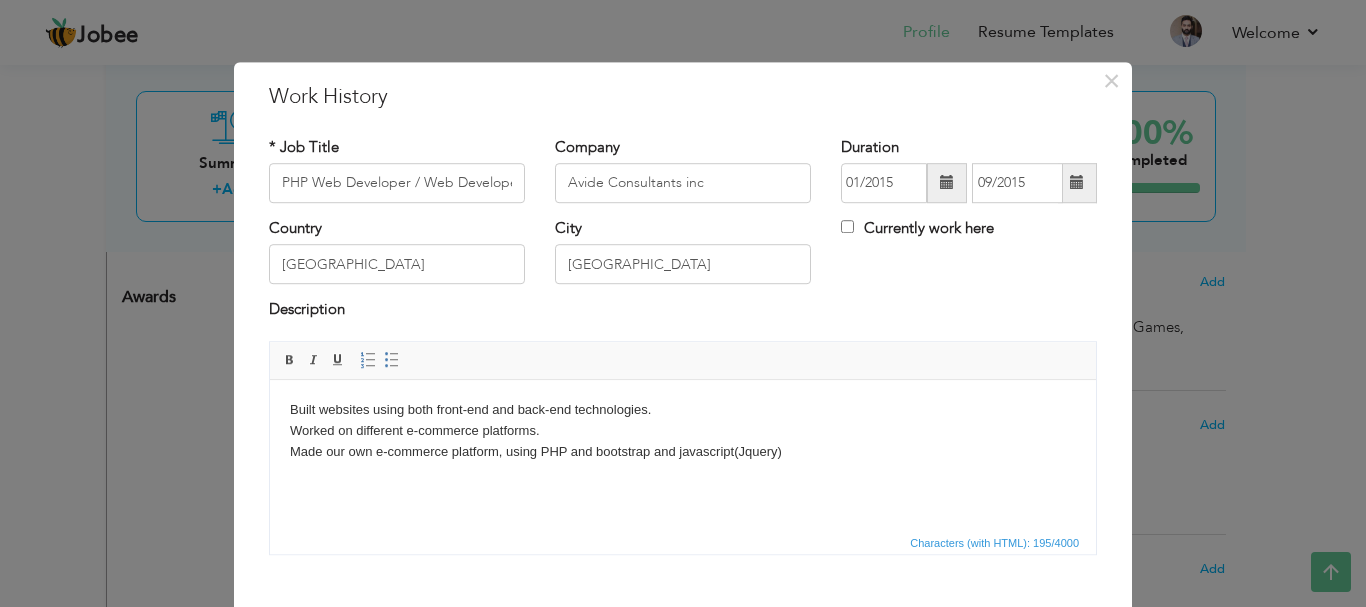 click at bounding box center [947, 183] 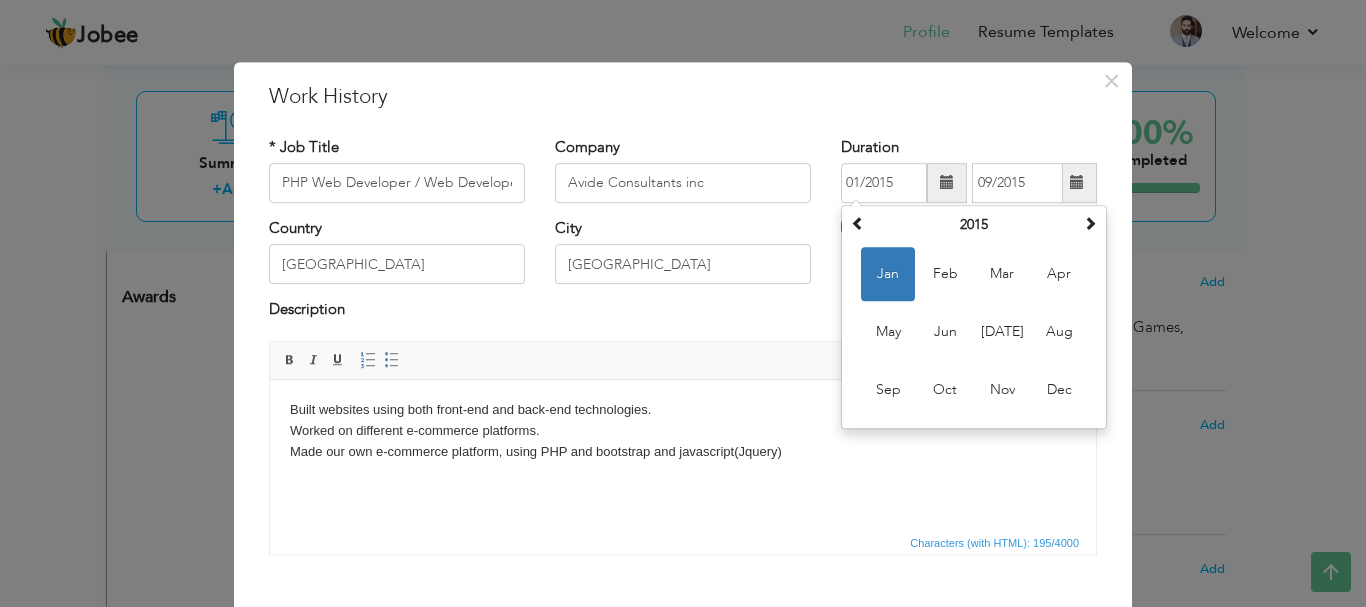 click at bounding box center (947, 183) 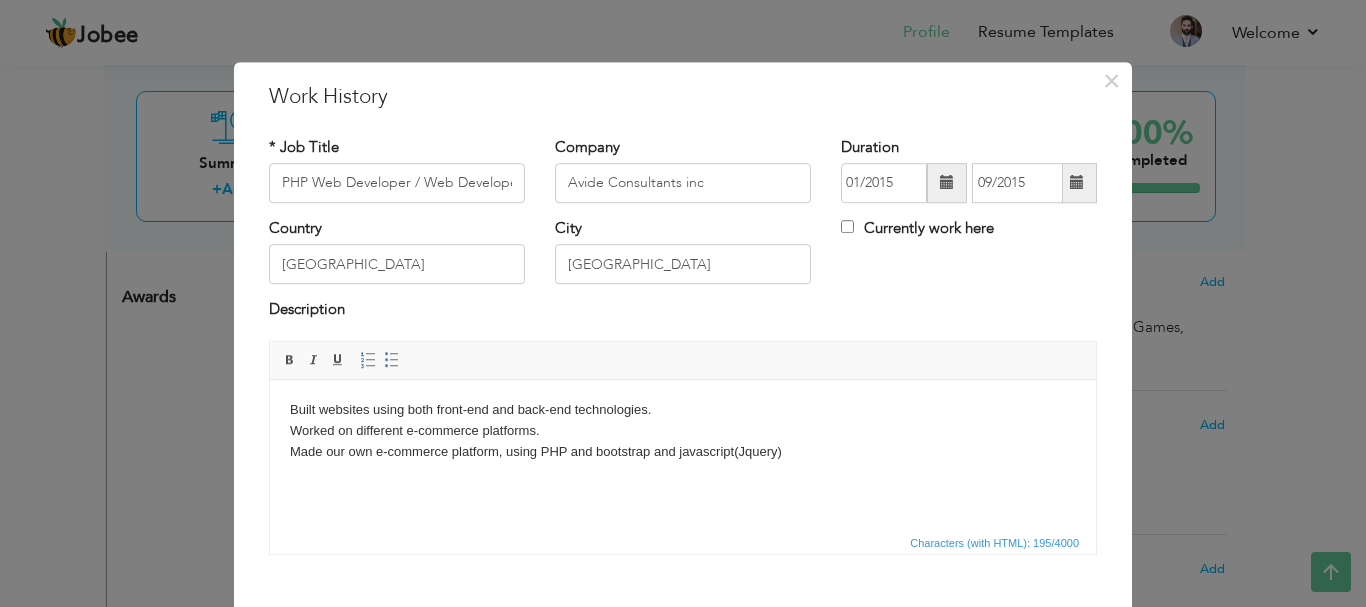 click at bounding box center [947, 183] 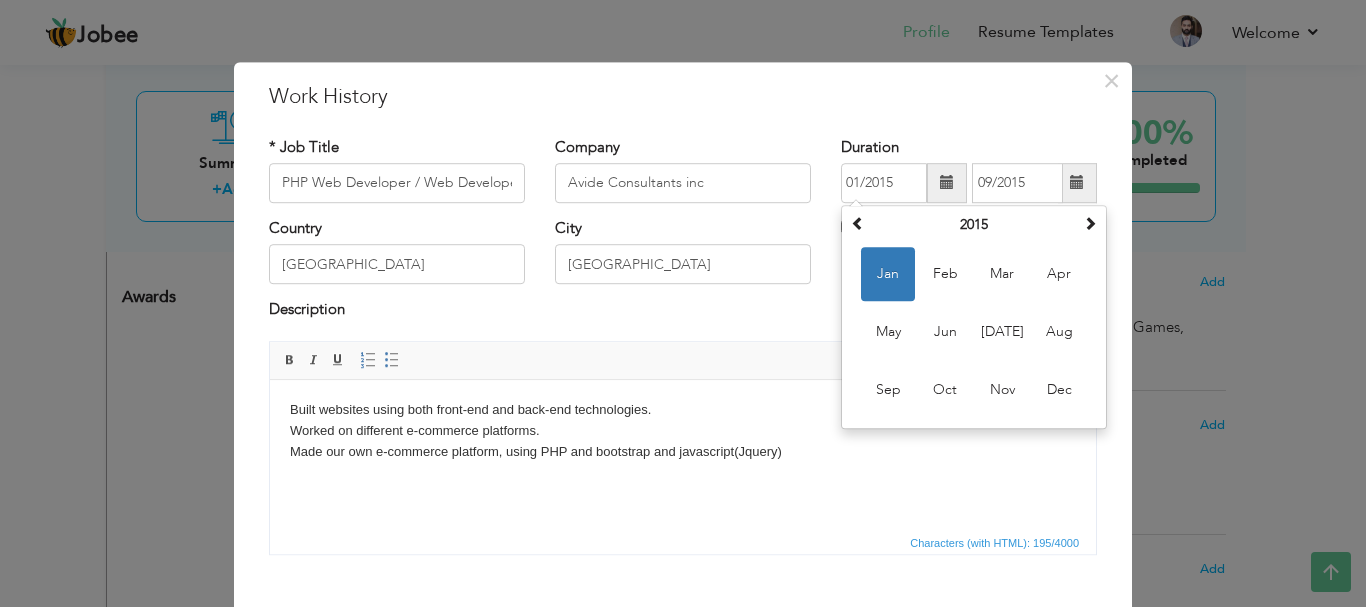 click at bounding box center (947, 183) 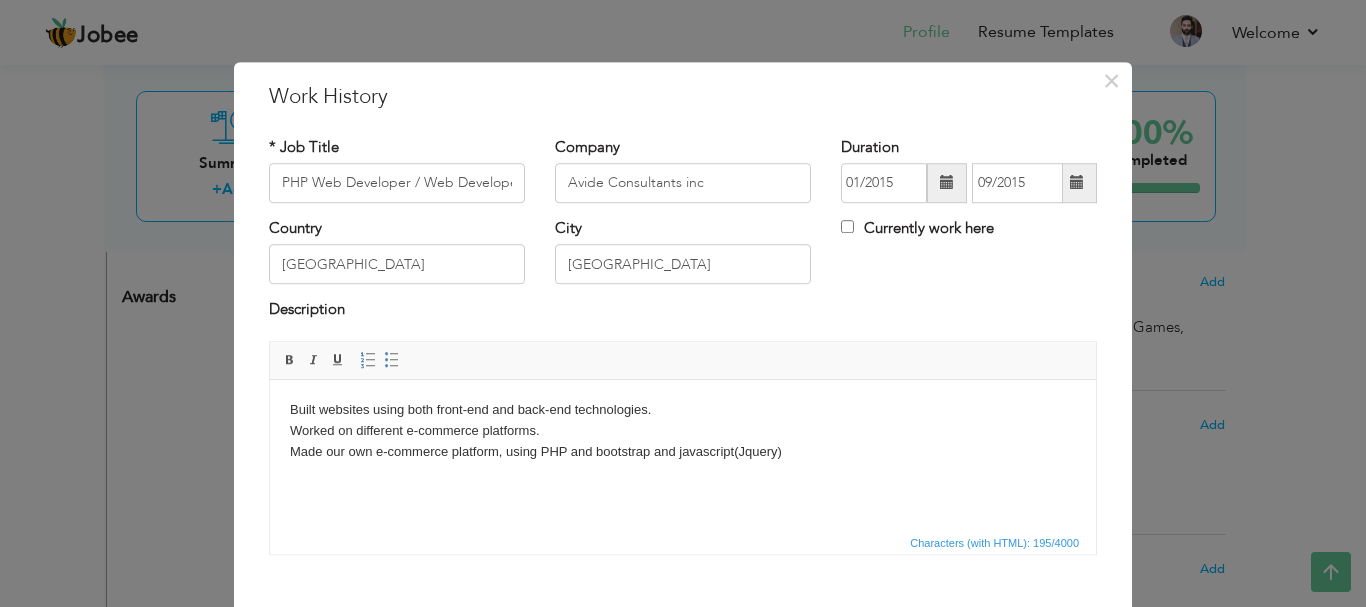 click at bounding box center [947, 183] 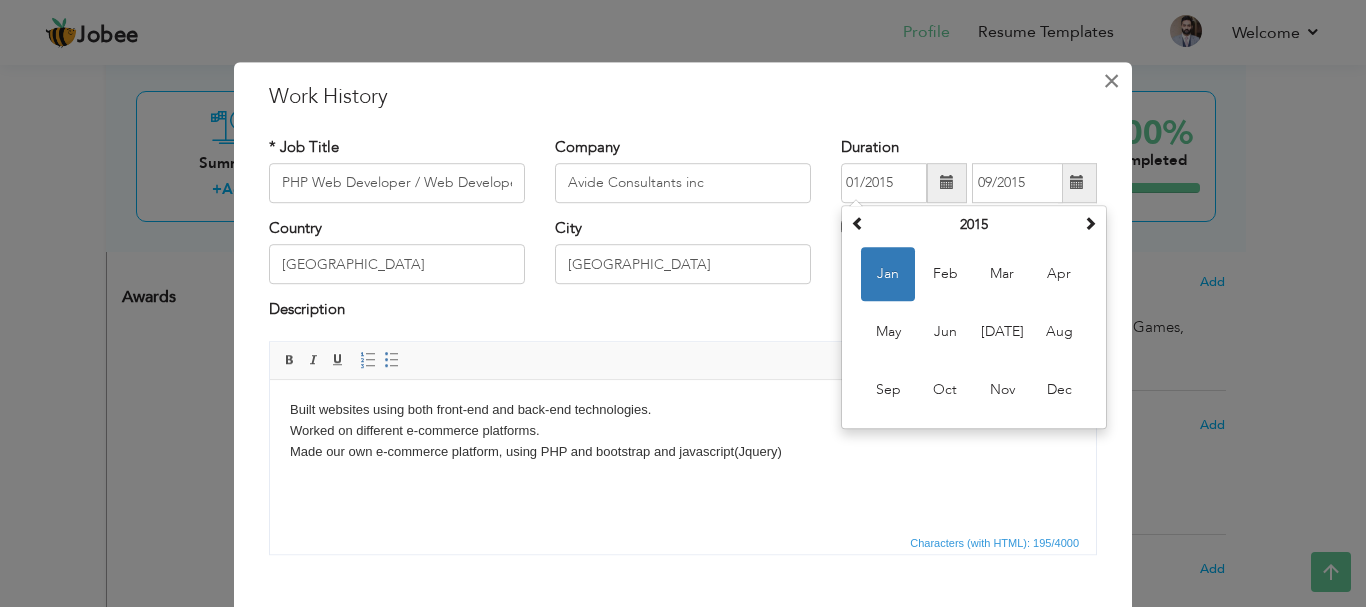 click on "×" at bounding box center [1111, 81] 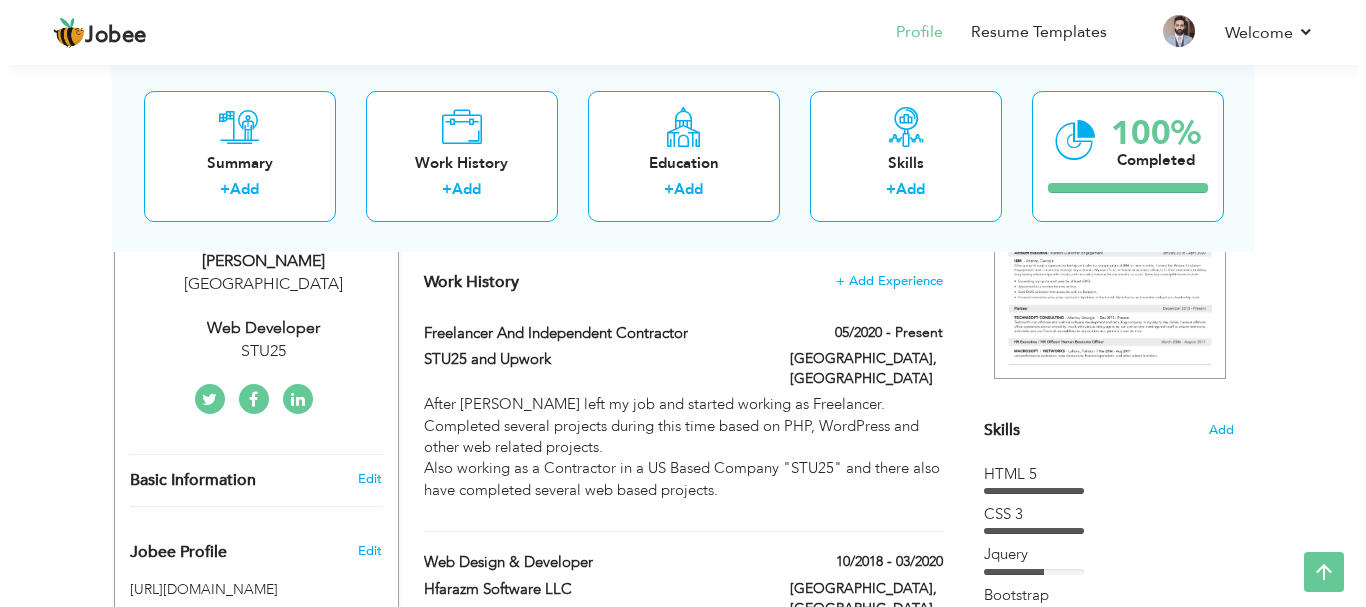 scroll, scrollTop: 354, scrollLeft: 0, axis: vertical 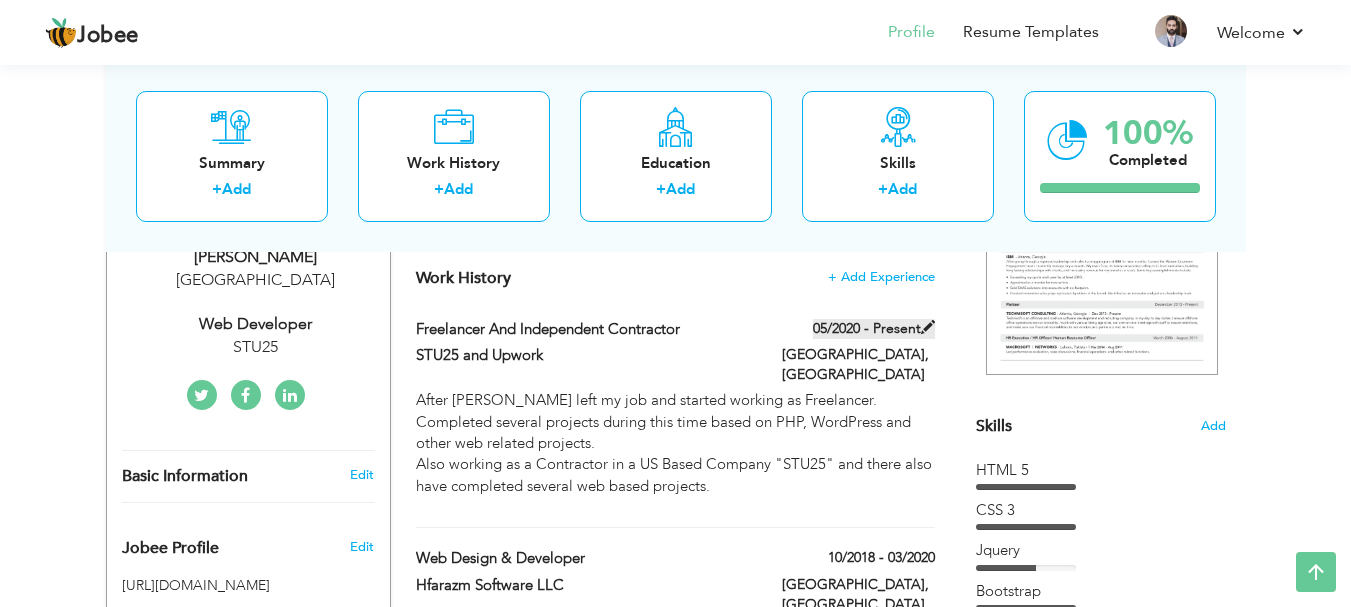 type on "Freelancer and Independent contractor" 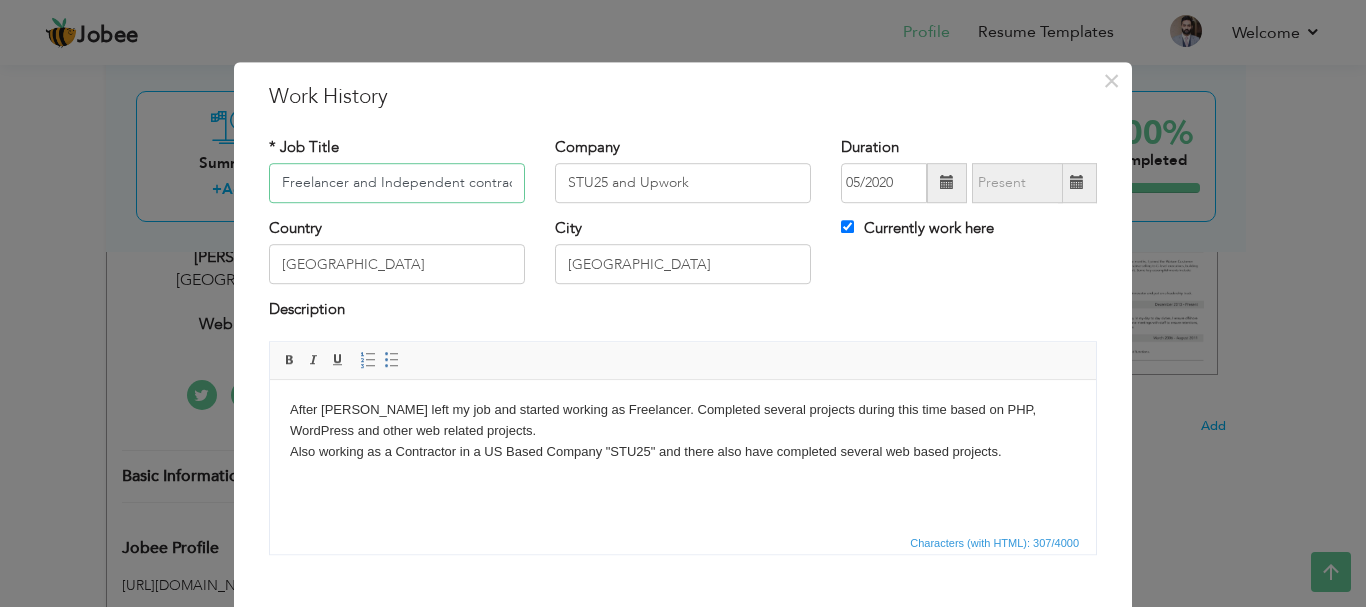 scroll, scrollTop: 0, scrollLeft: 14, axis: horizontal 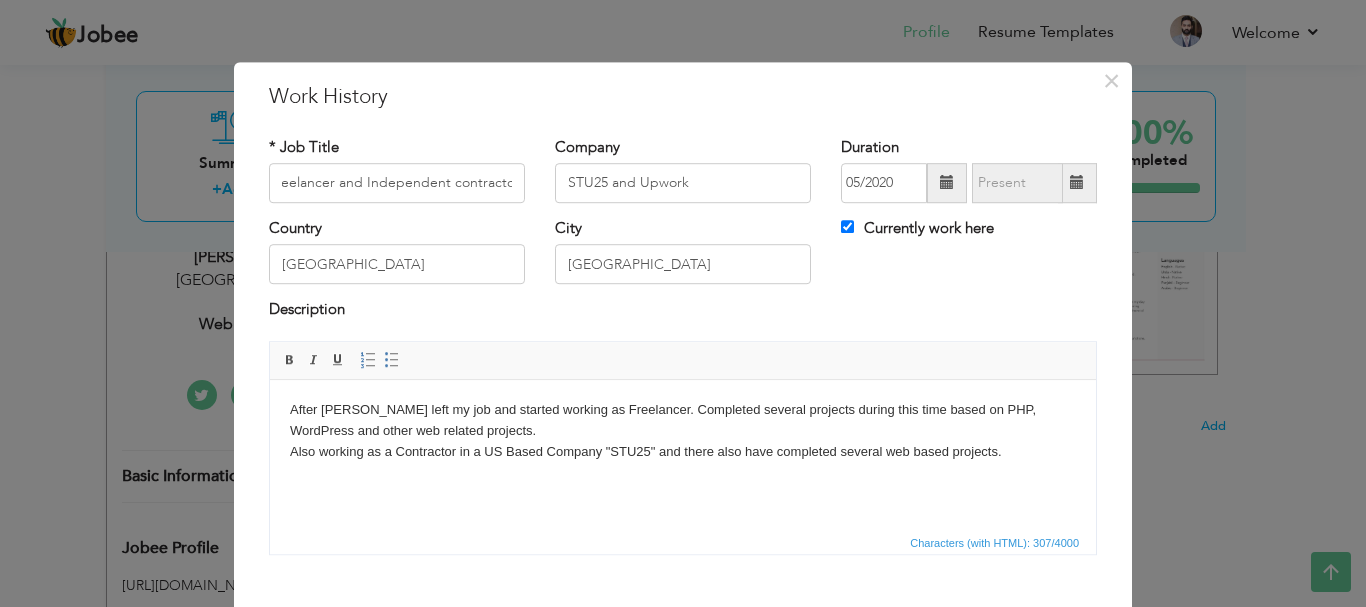 click at bounding box center [947, 183] 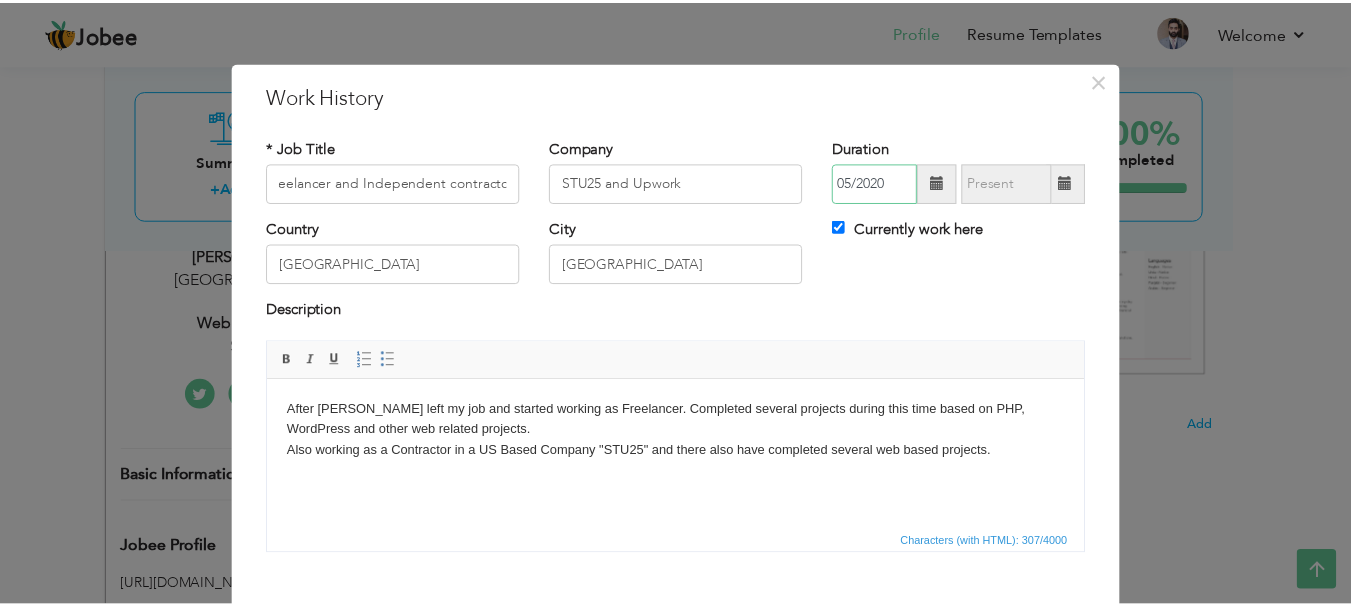 scroll, scrollTop: 0, scrollLeft: 0, axis: both 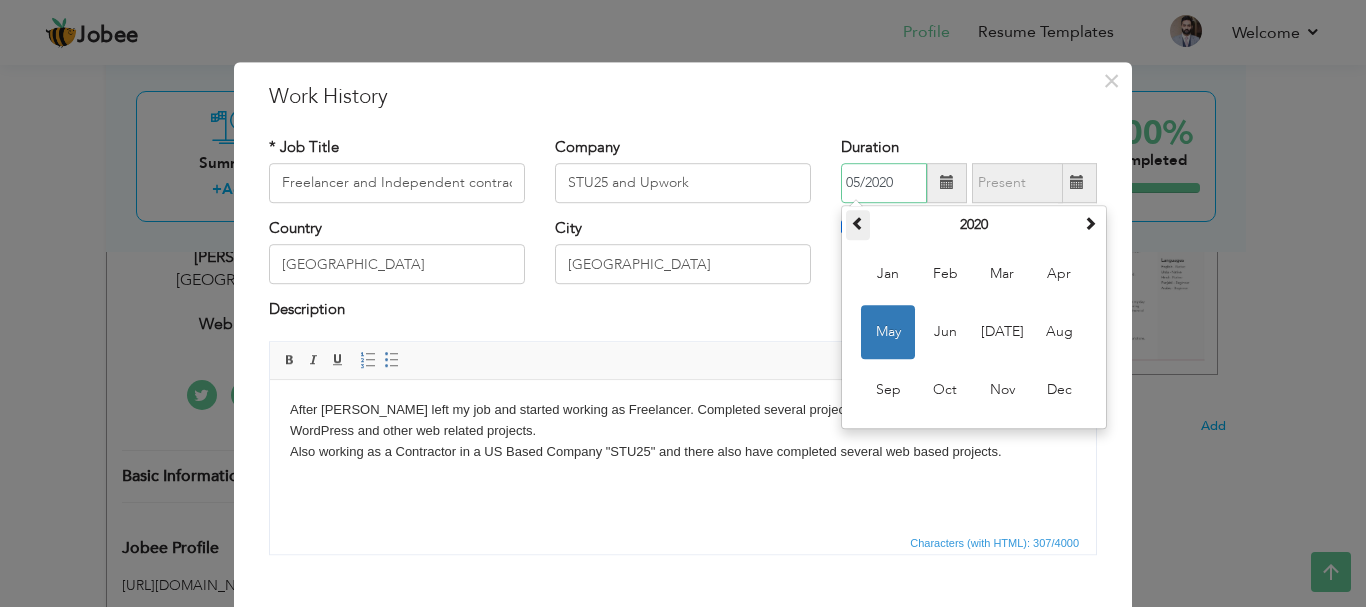 click at bounding box center [858, 223] 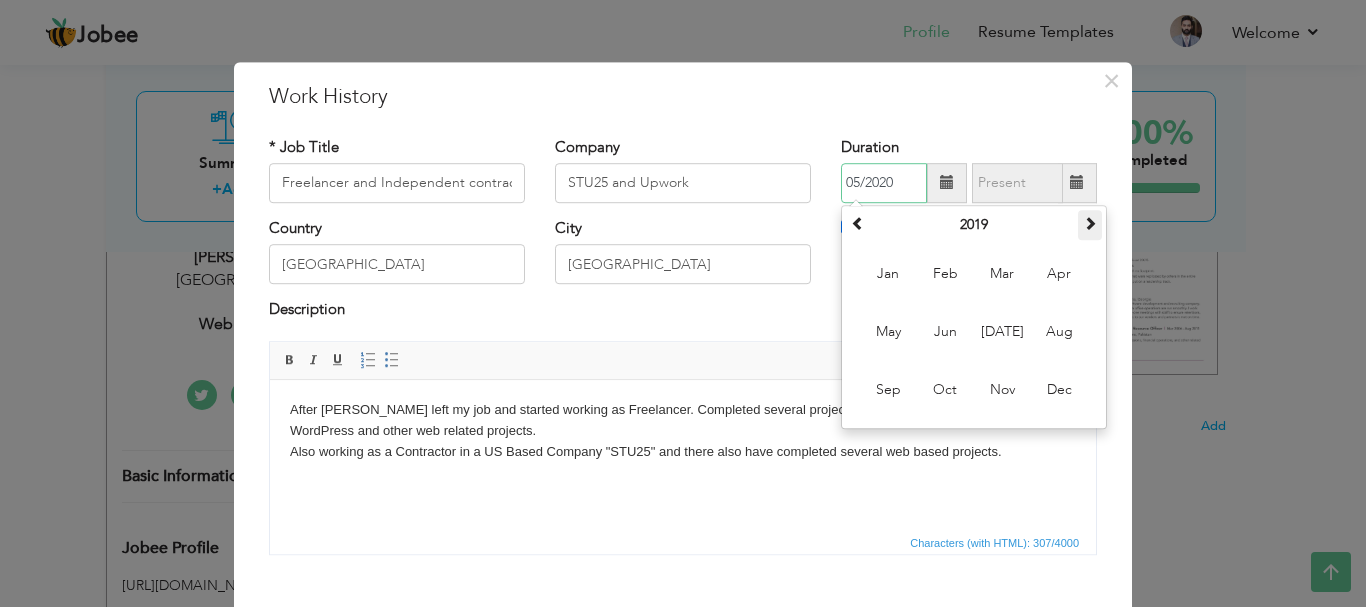 click at bounding box center (1090, 223) 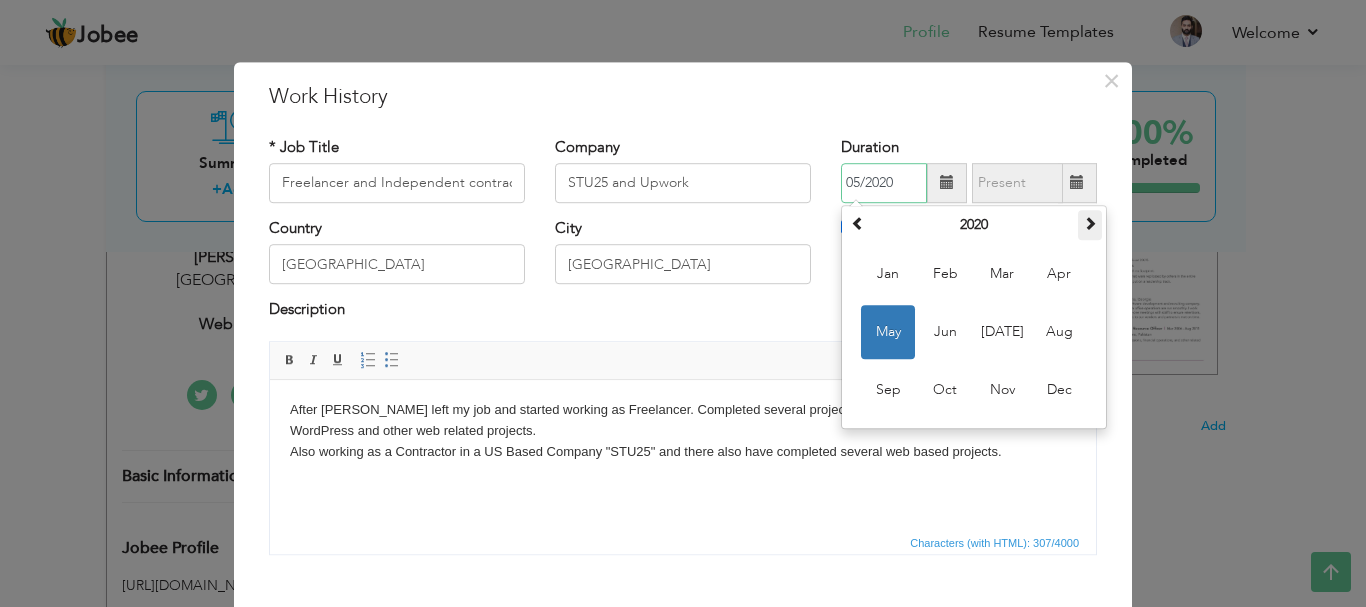 click at bounding box center (1090, 223) 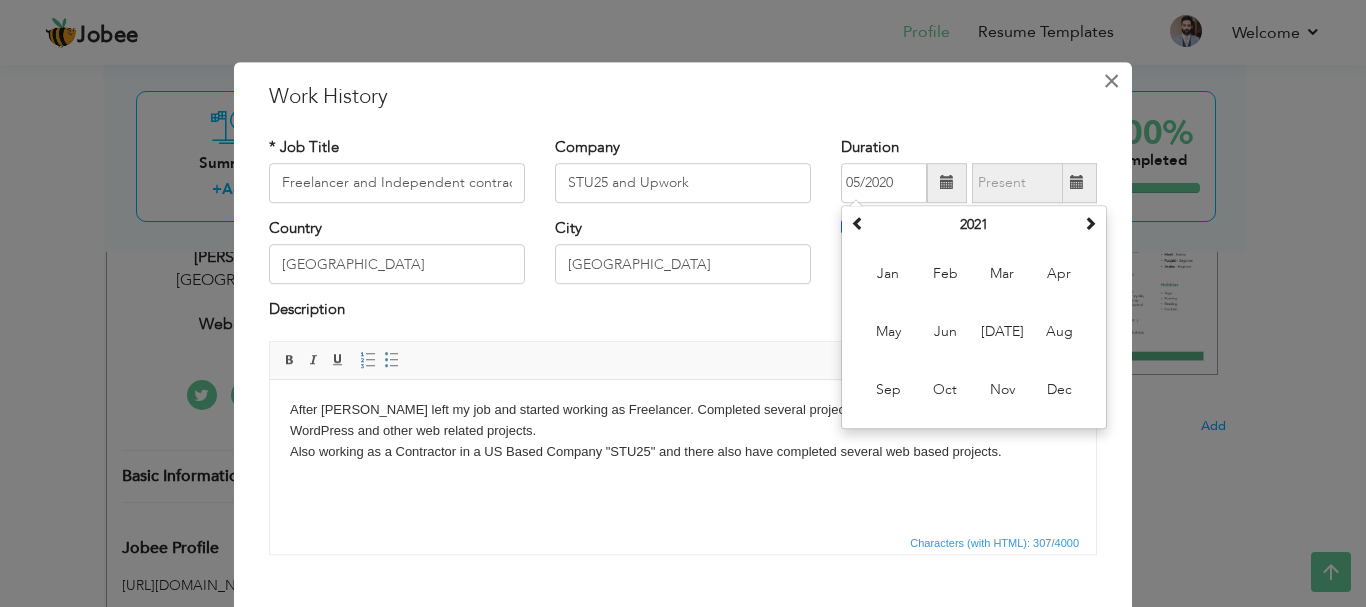 click on "×" at bounding box center (1111, 81) 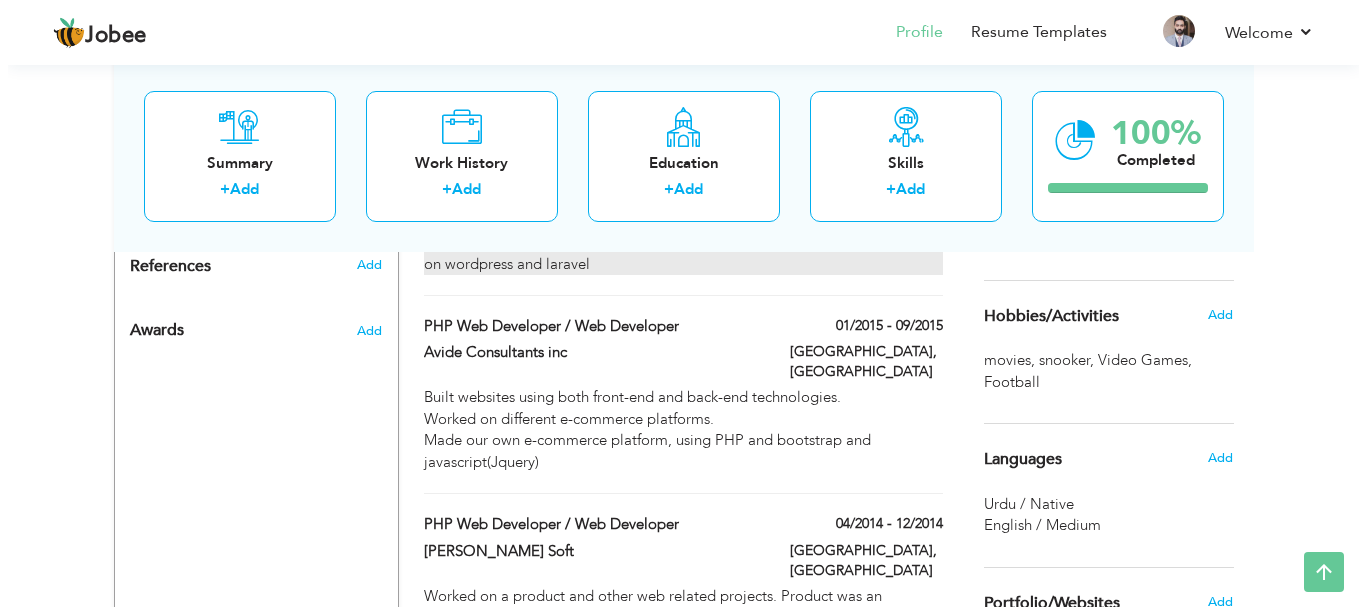 scroll, scrollTop: 1154, scrollLeft: 0, axis: vertical 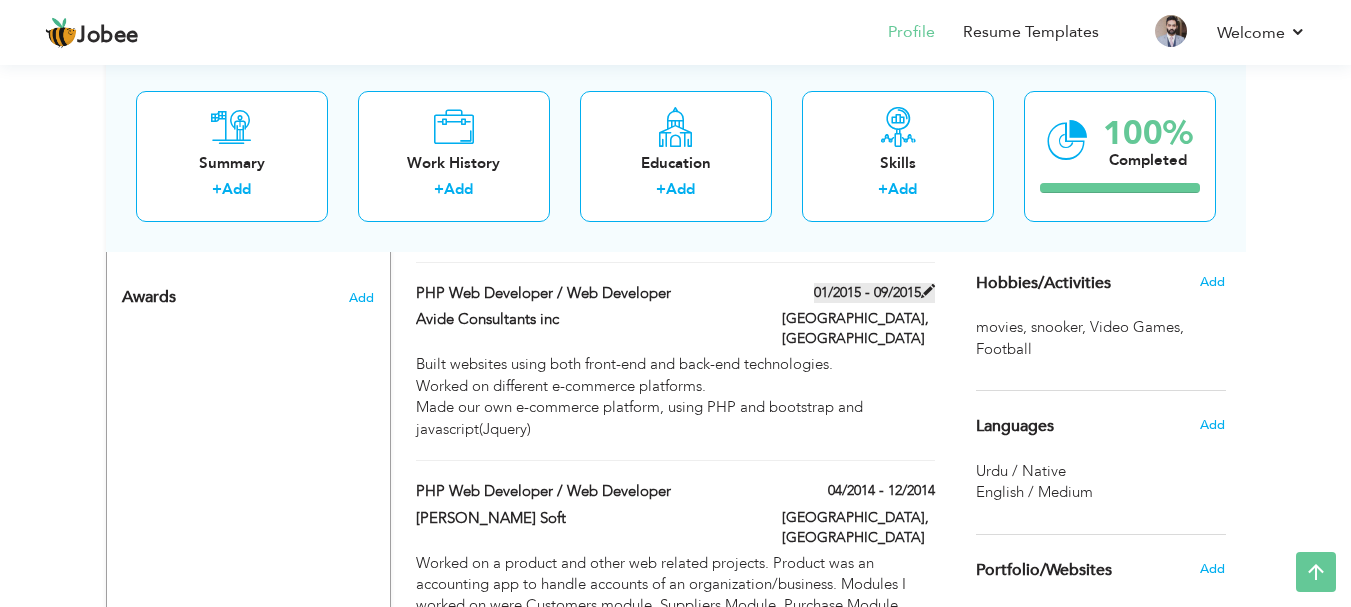 click at bounding box center [928, 291] 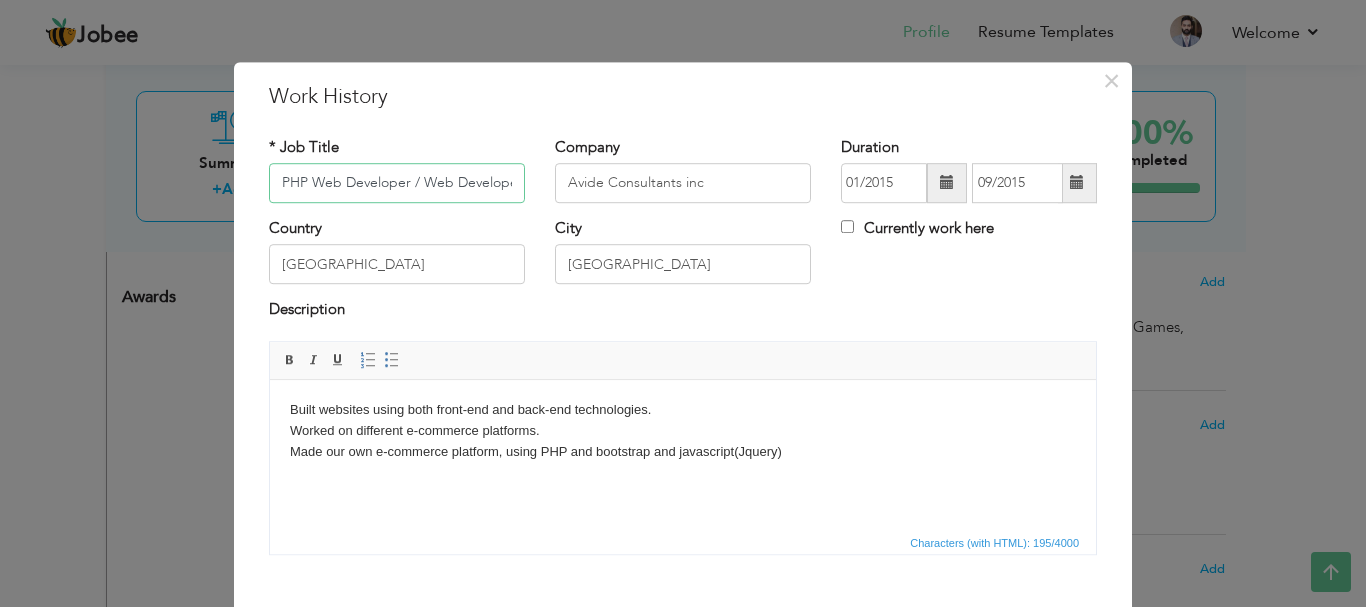 scroll, scrollTop: 0, scrollLeft: 8, axis: horizontal 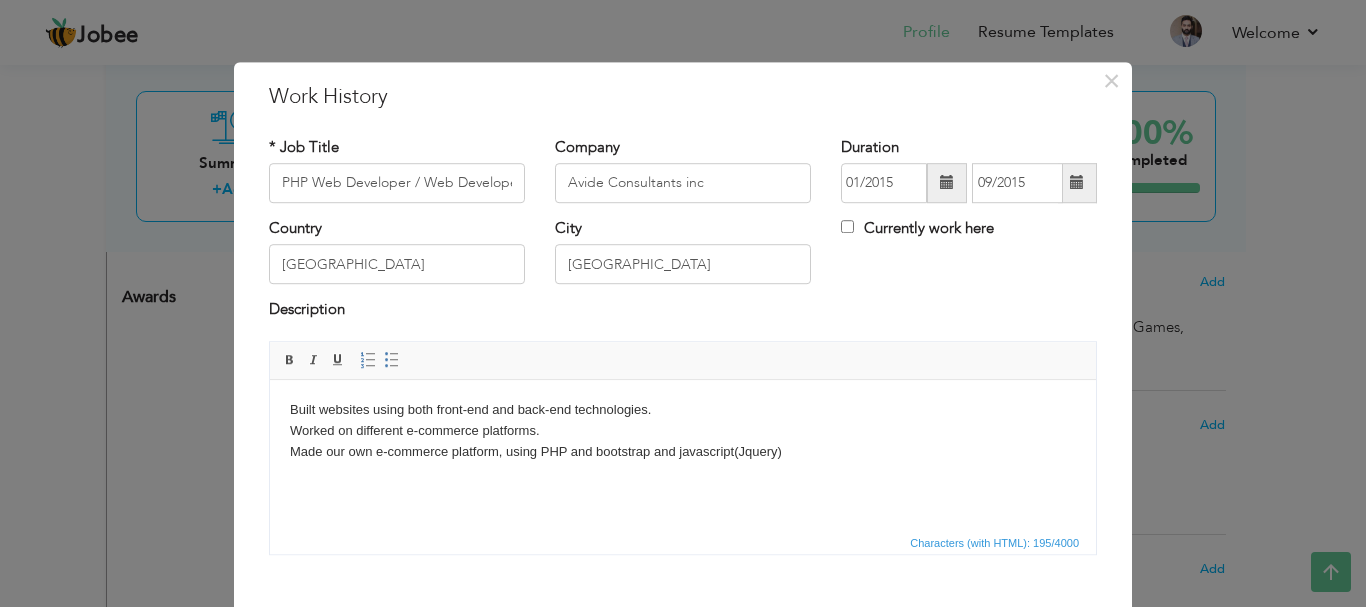 click at bounding box center [947, 183] 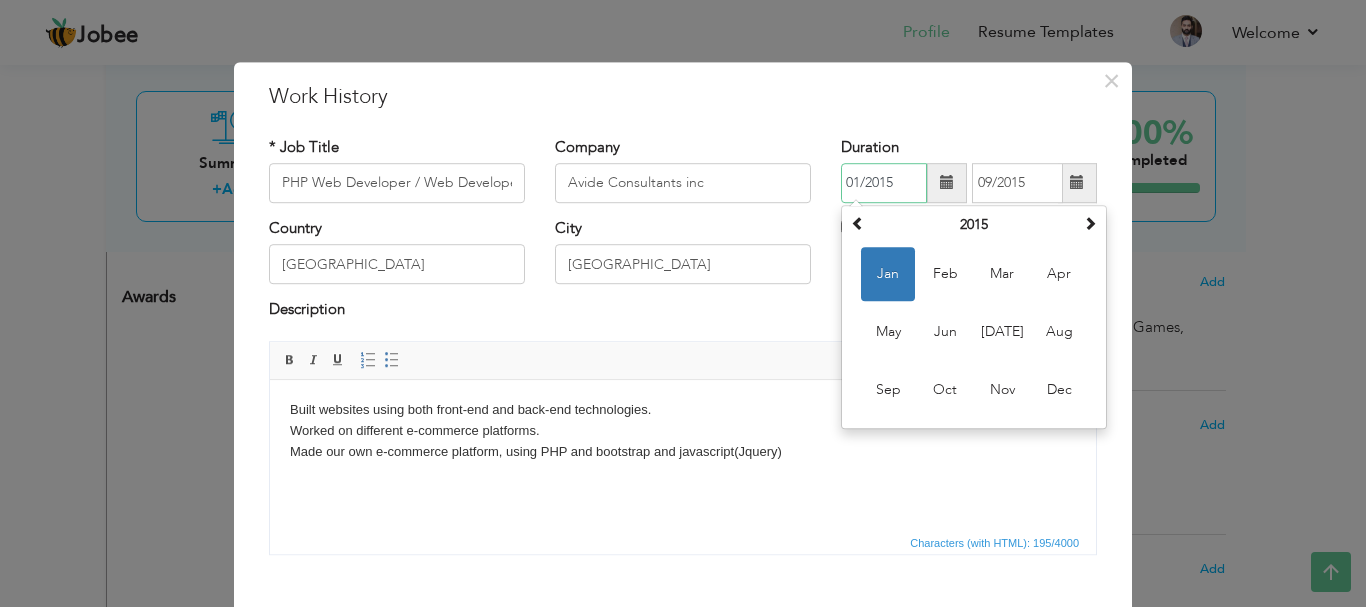 click on "Jan" at bounding box center (888, 274) 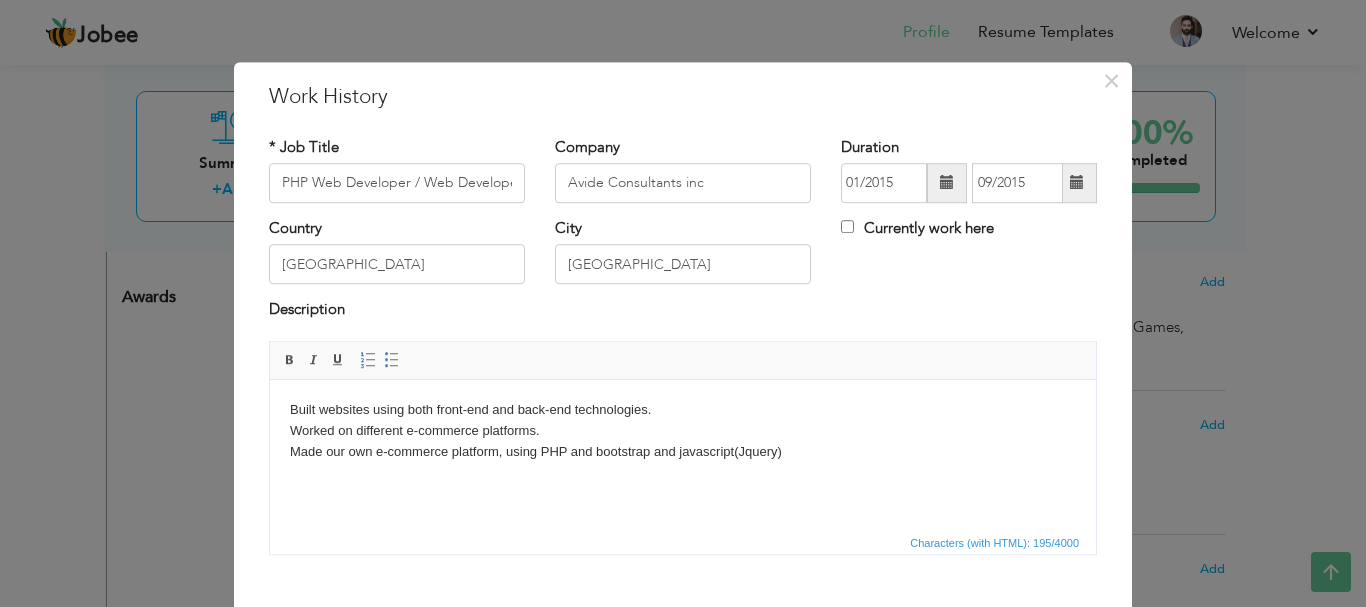 click at bounding box center (947, 183) 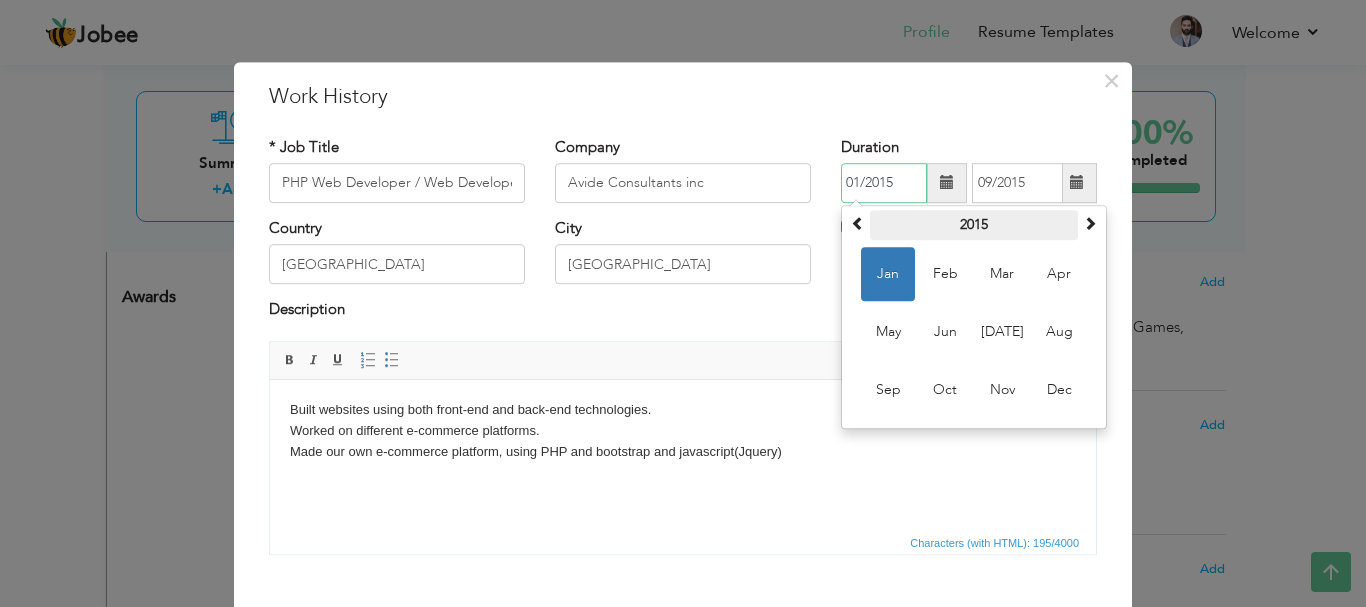 click on "2015" at bounding box center [974, 225] 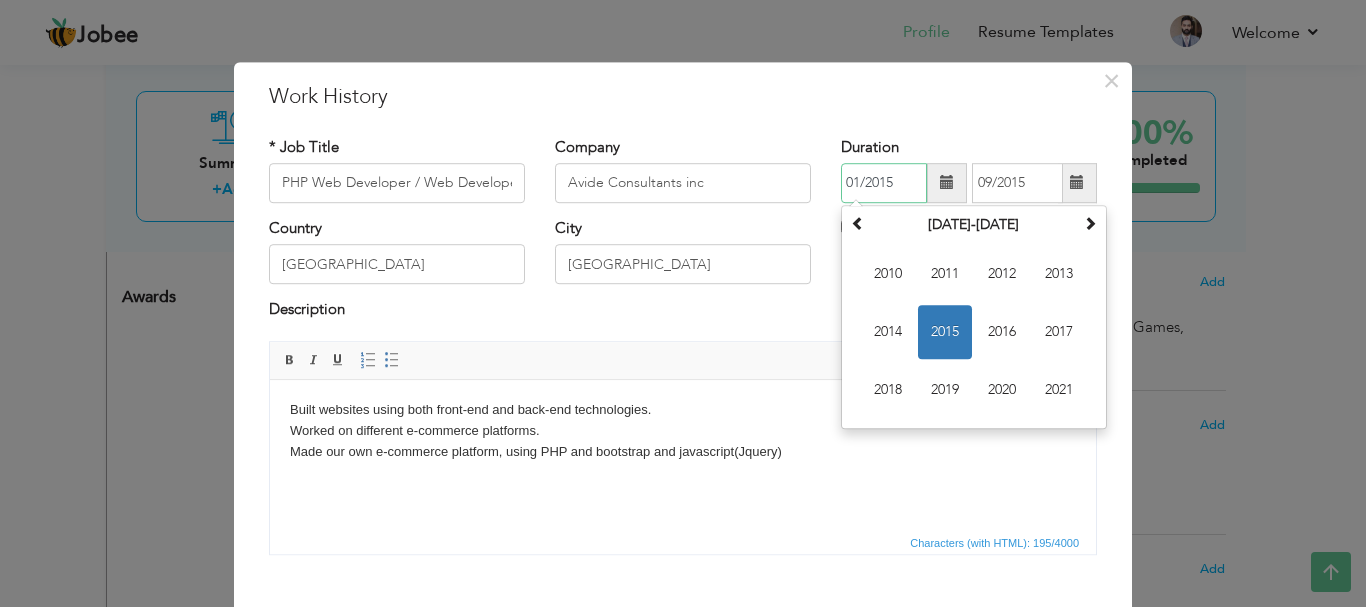 click on "2015" at bounding box center (945, 332) 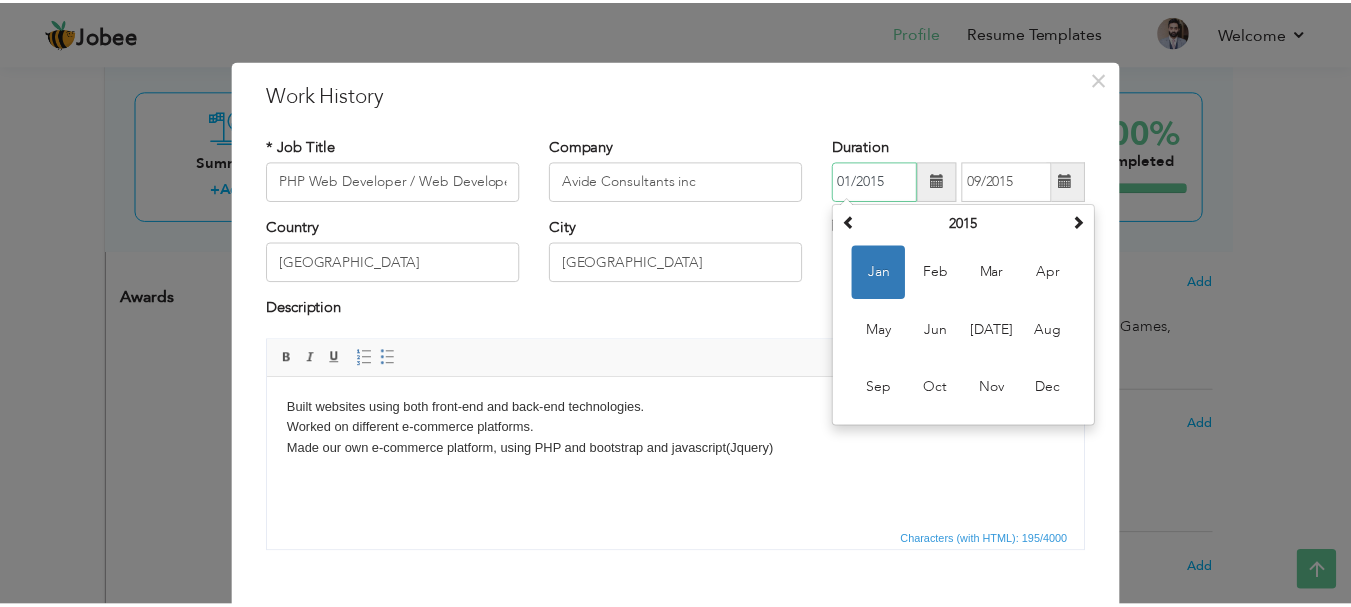 scroll, scrollTop: 0, scrollLeft: 0, axis: both 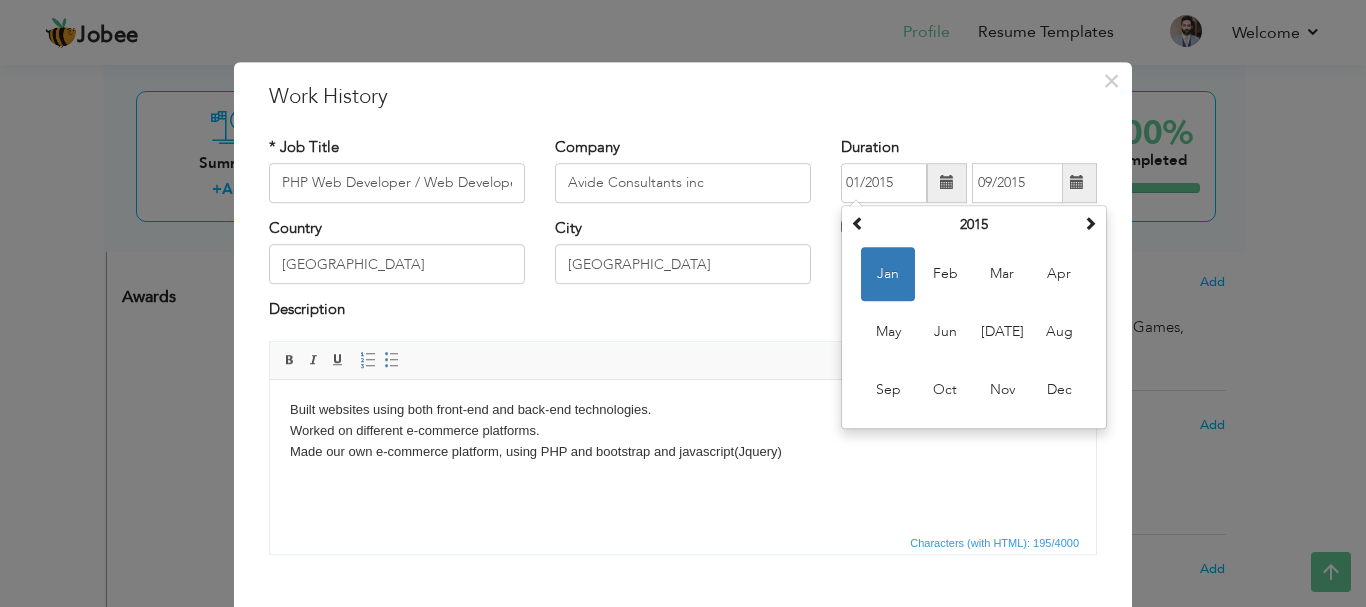 click at bounding box center (947, 183) 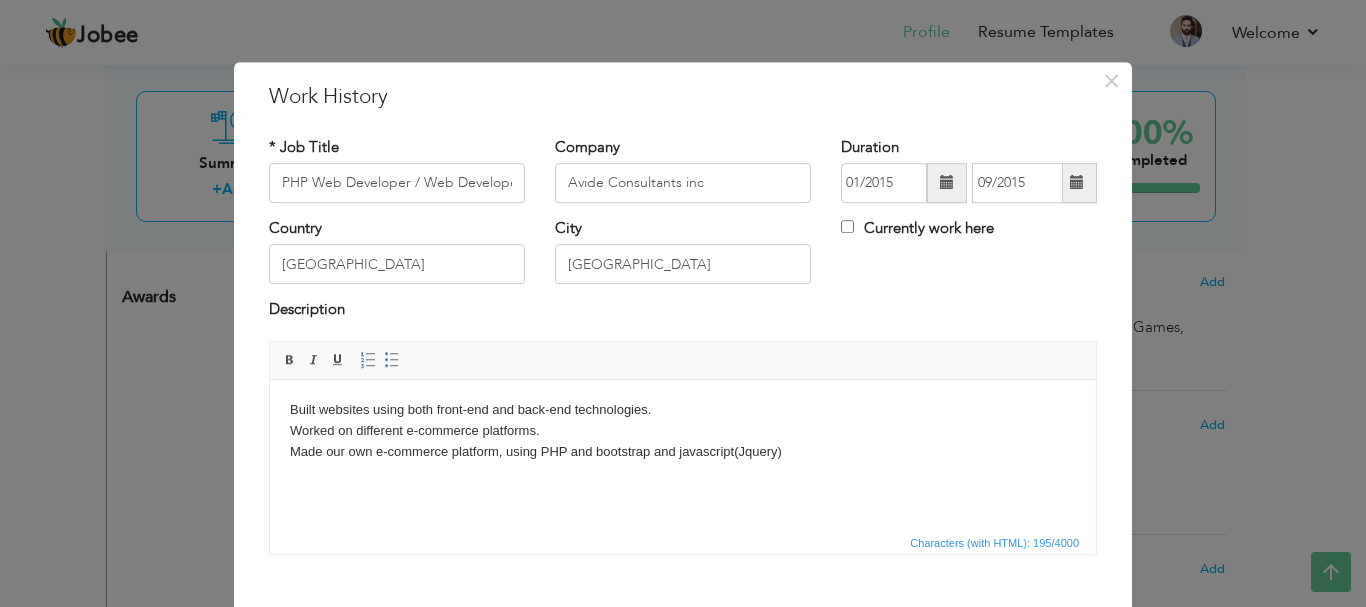 click at bounding box center [947, 183] 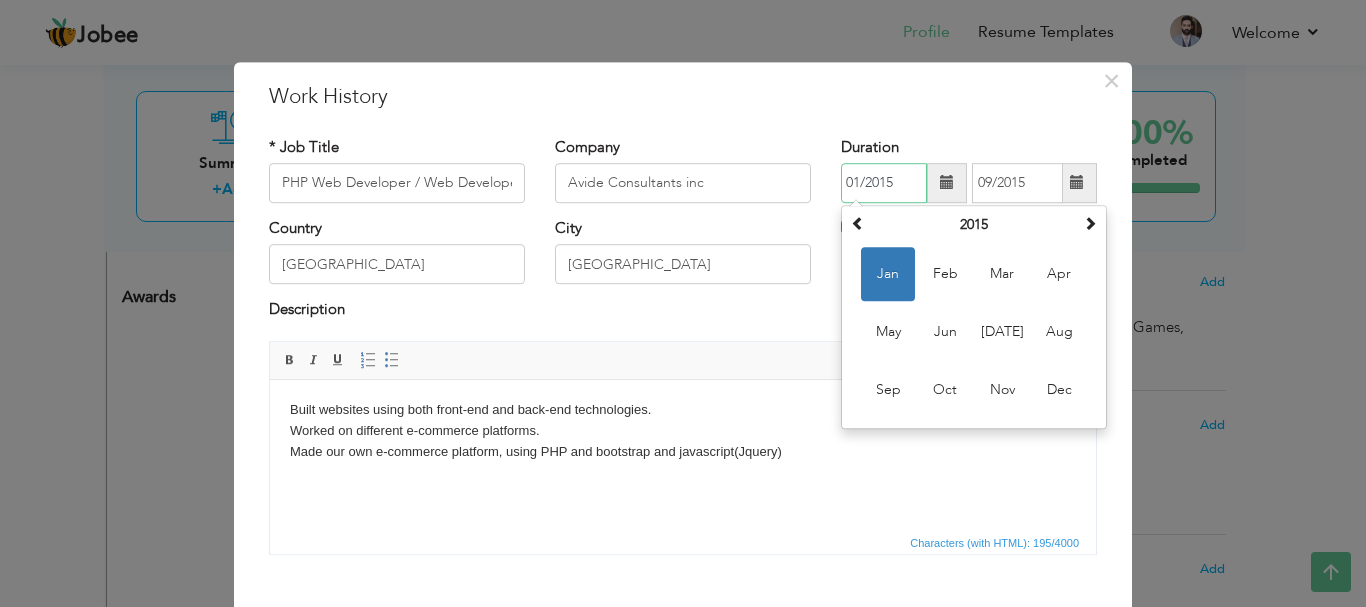 click on "Jan" at bounding box center [888, 274] 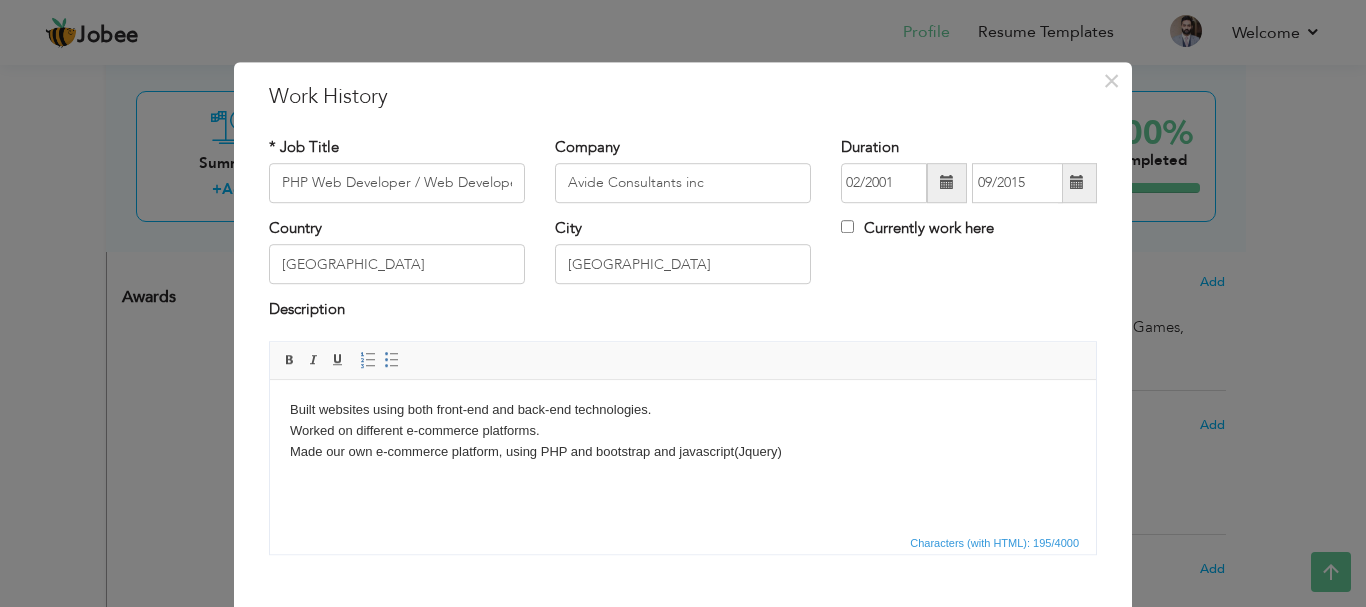 click at bounding box center [1077, 183] 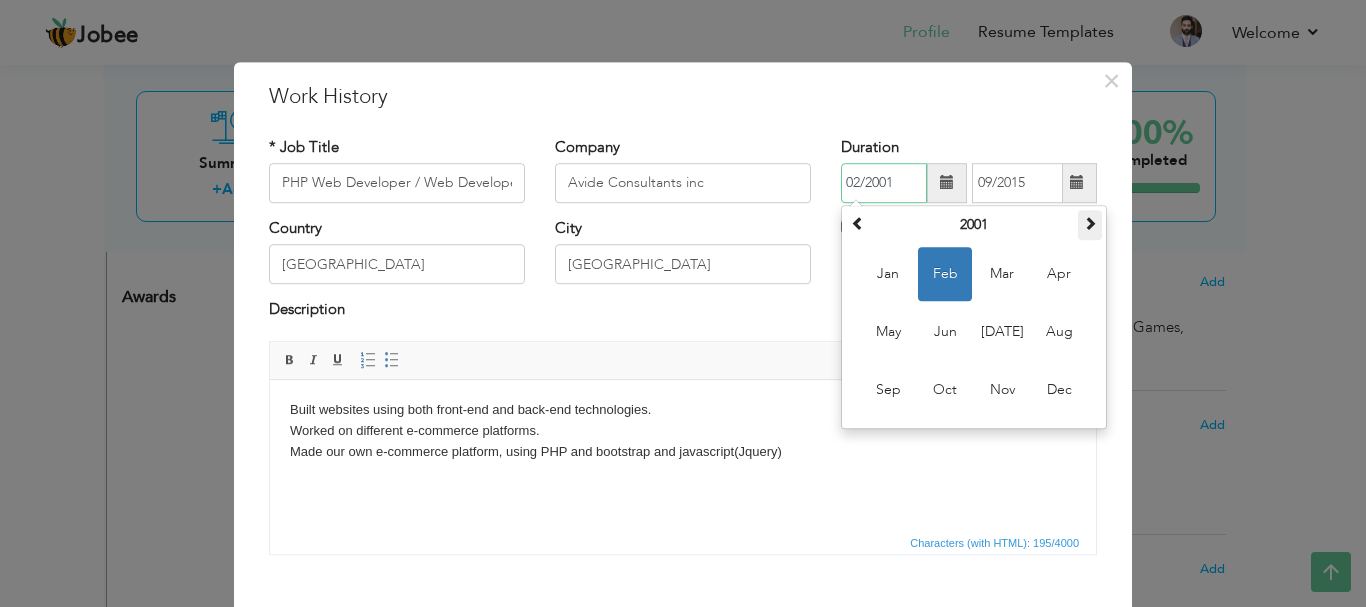 click at bounding box center (1090, 223) 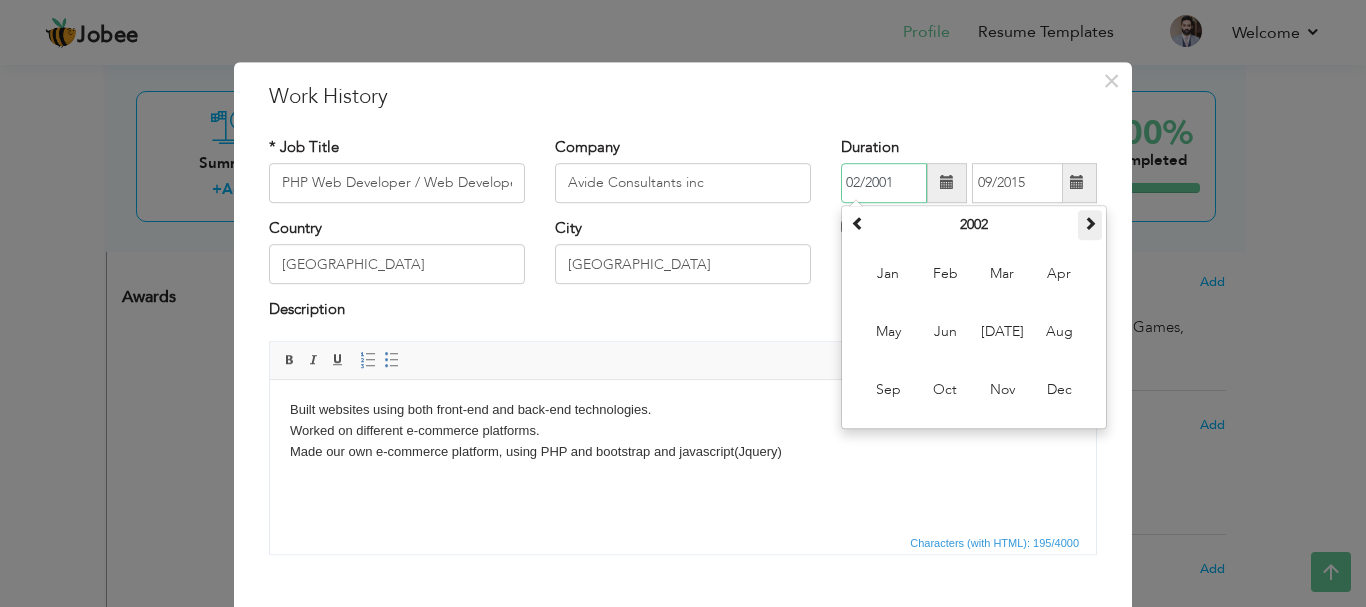 click at bounding box center (1090, 223) 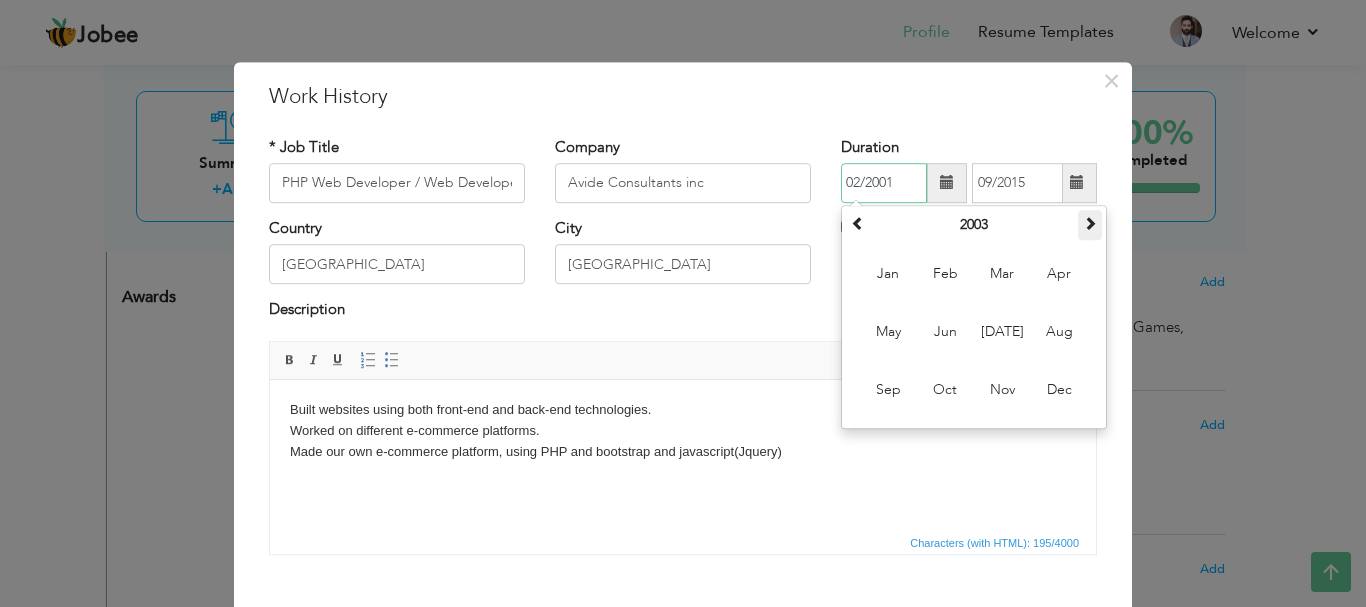 click at bounding box center (1090, 223) 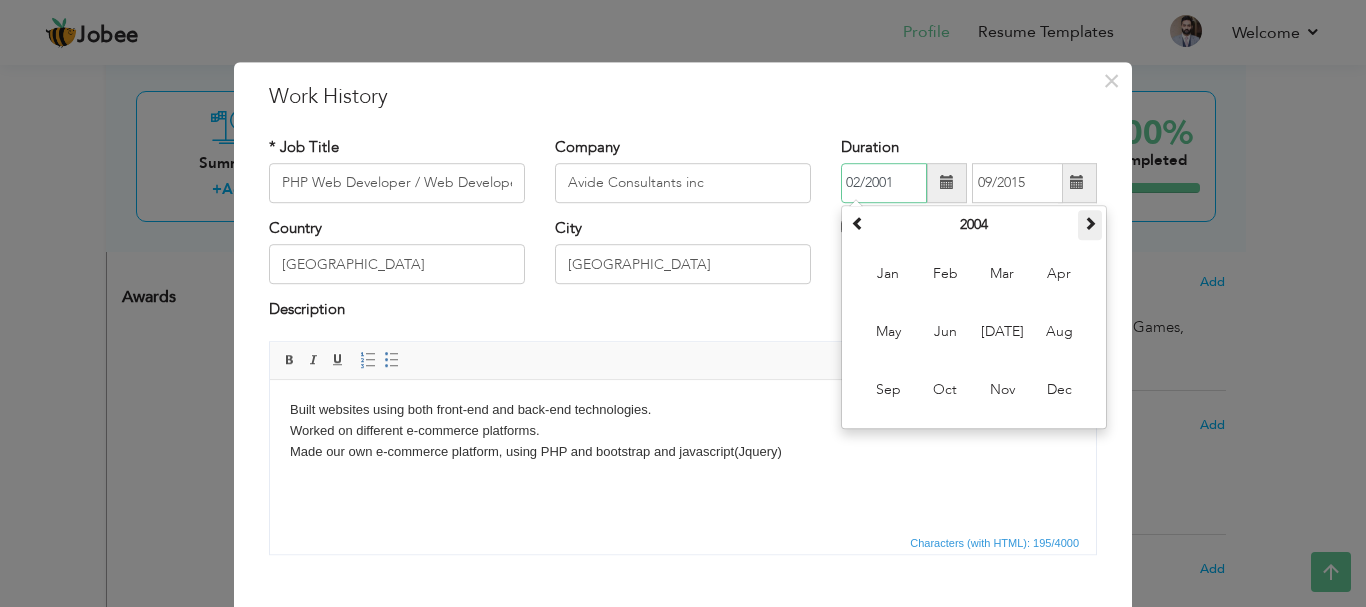 click at bounding box center [1090, 223] 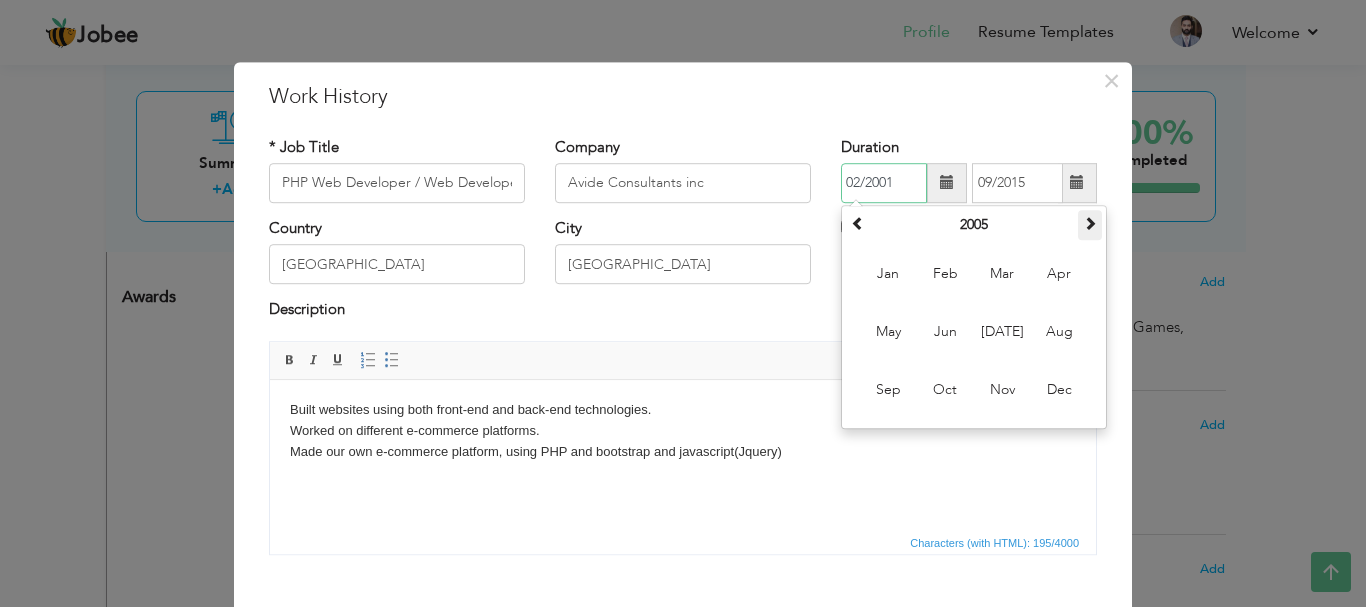 click at bounding box center (1090, 223) 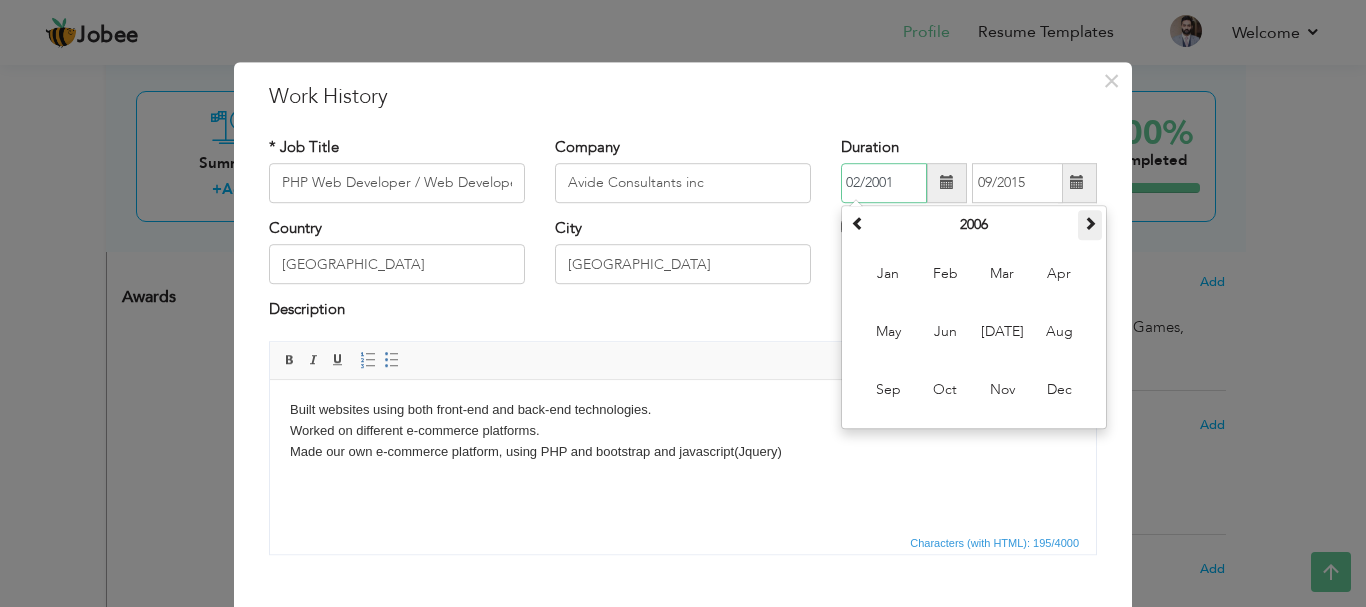 click at bounding box center [1090, 223] 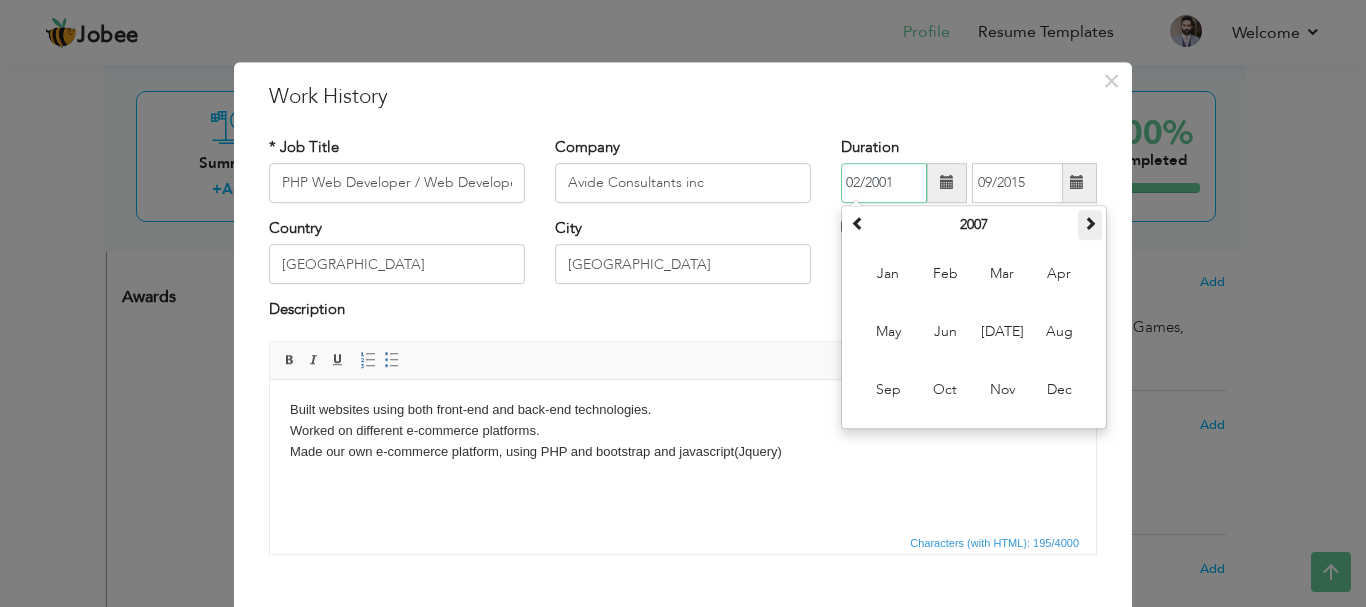 click at bounding box center [1090, 223] 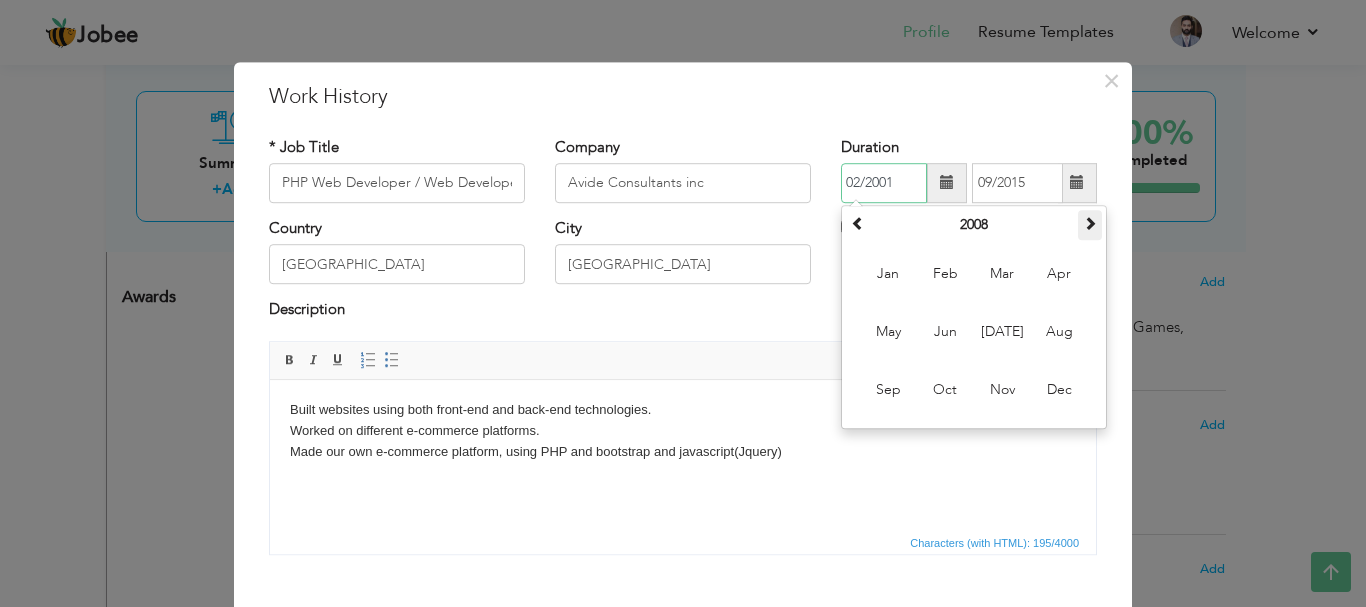 click at bounding box center (1090, 223) 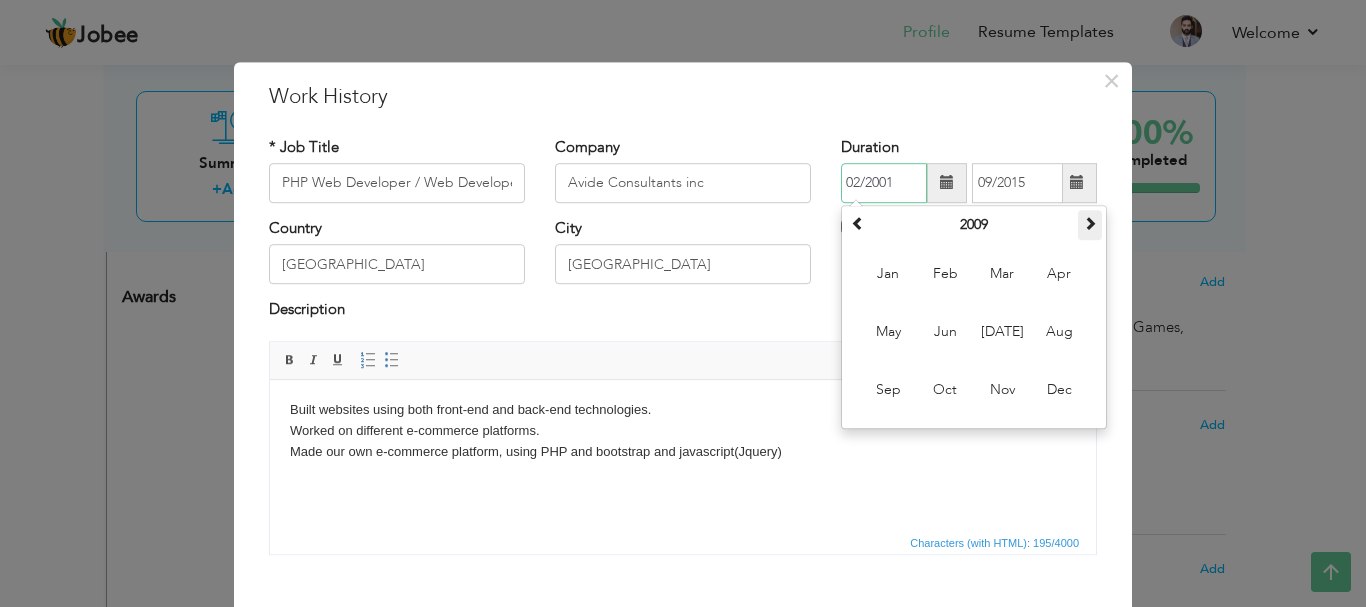 click at bounding box center [1090, 223] 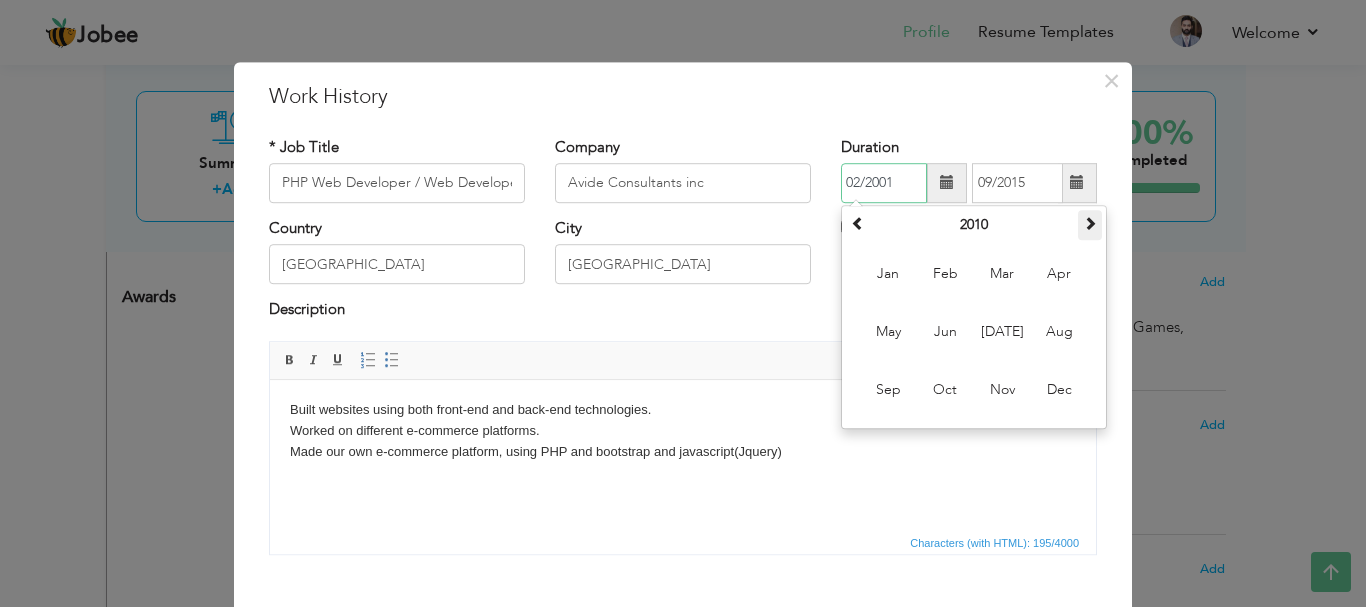 click at bounding box center [1090, 225] 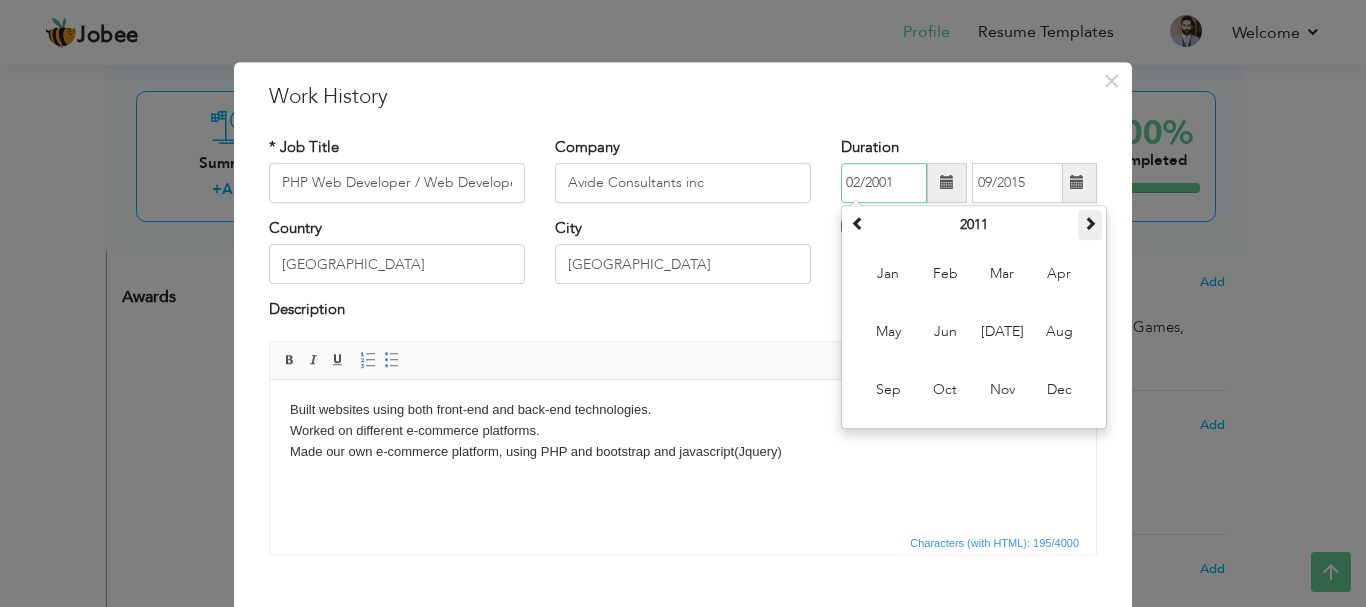 click at bounding box center (1090, 225) 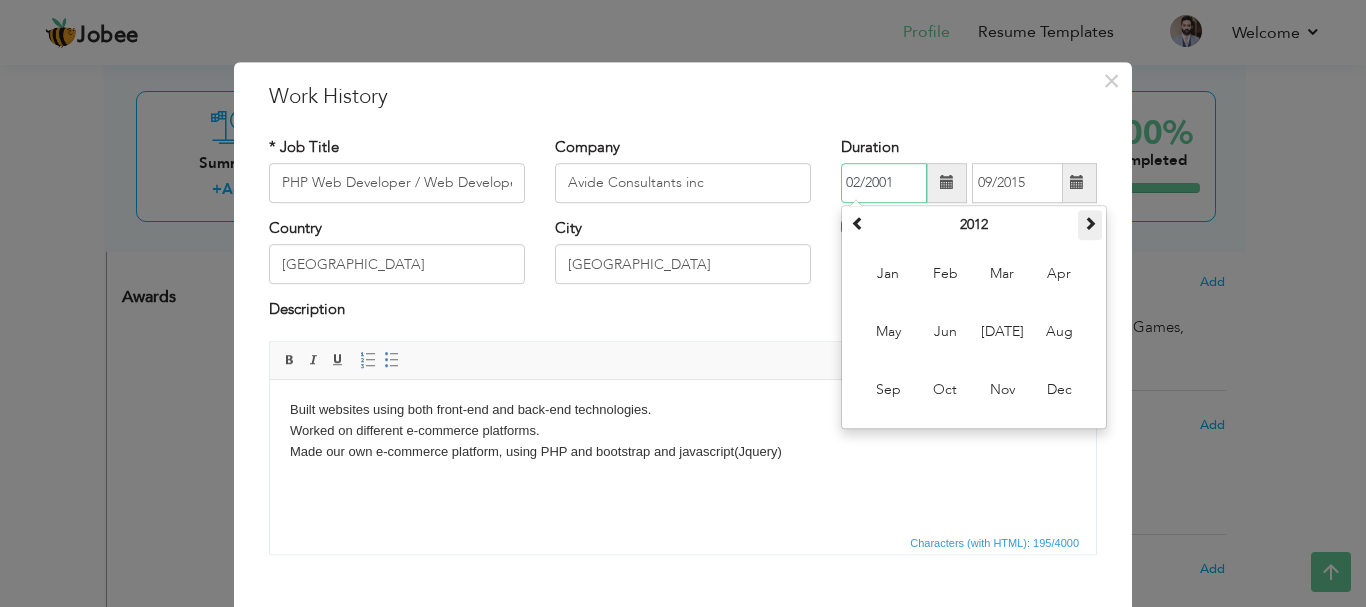 click at bounding box center (1090, 225) 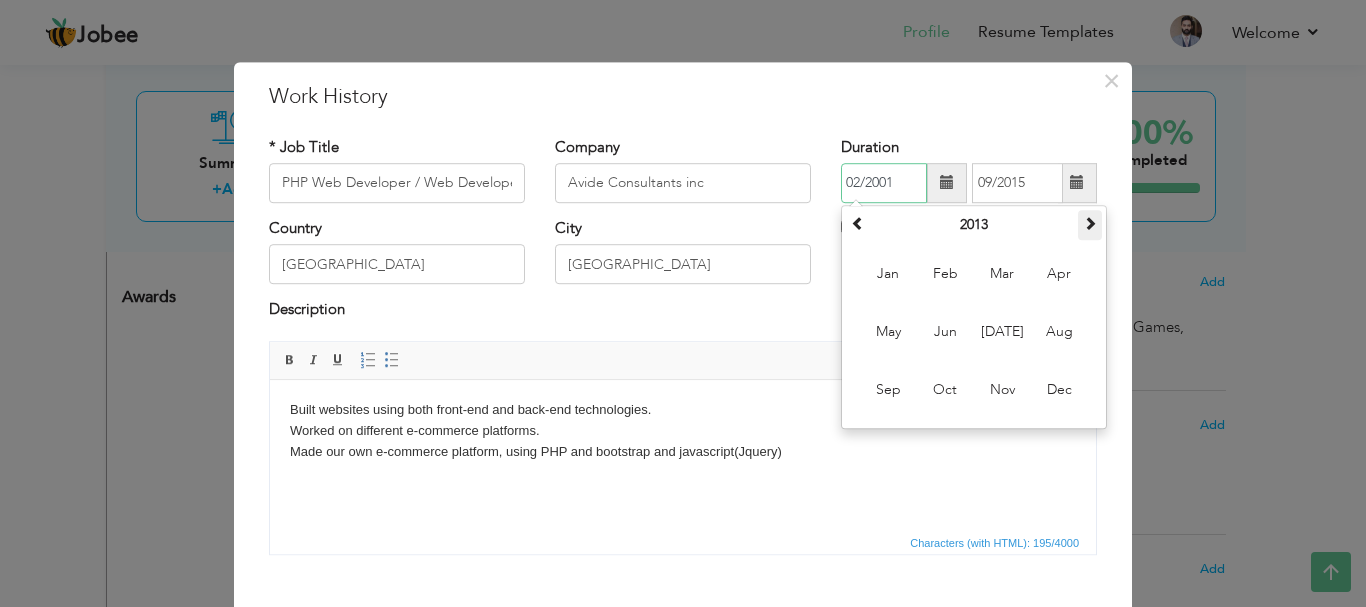 click at bounding box center [1090, 225] 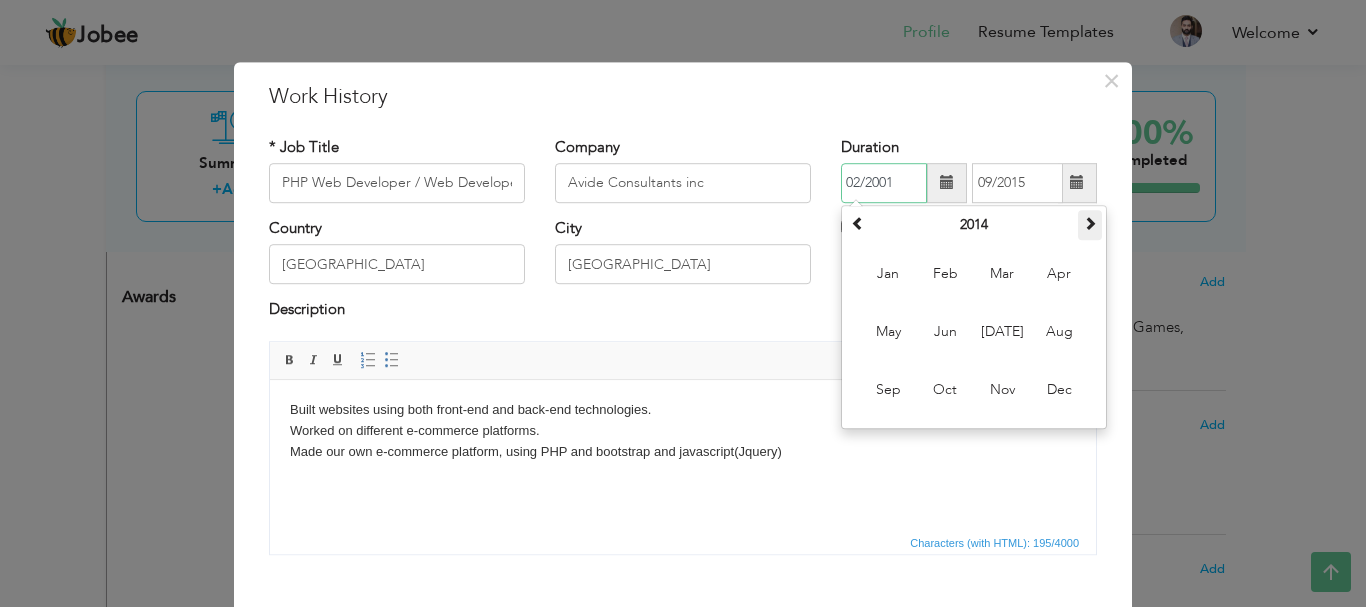 click at bounding box center (1090, 225) 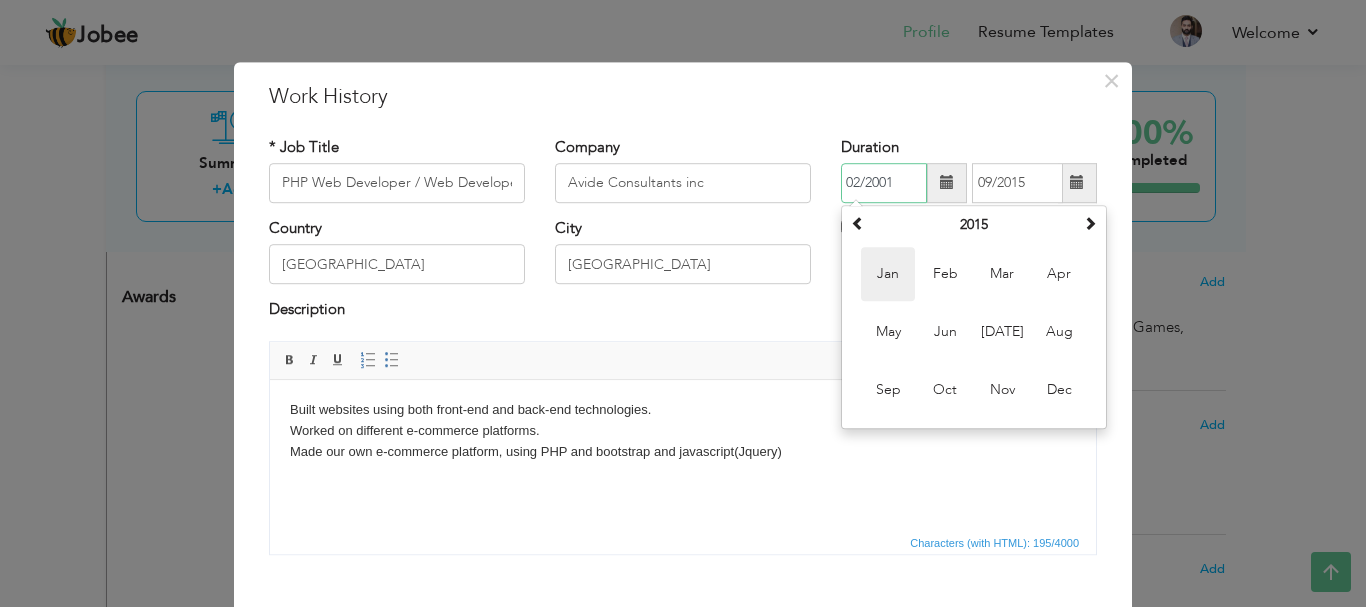 click on "Jan" at bounding box center [888, 274] 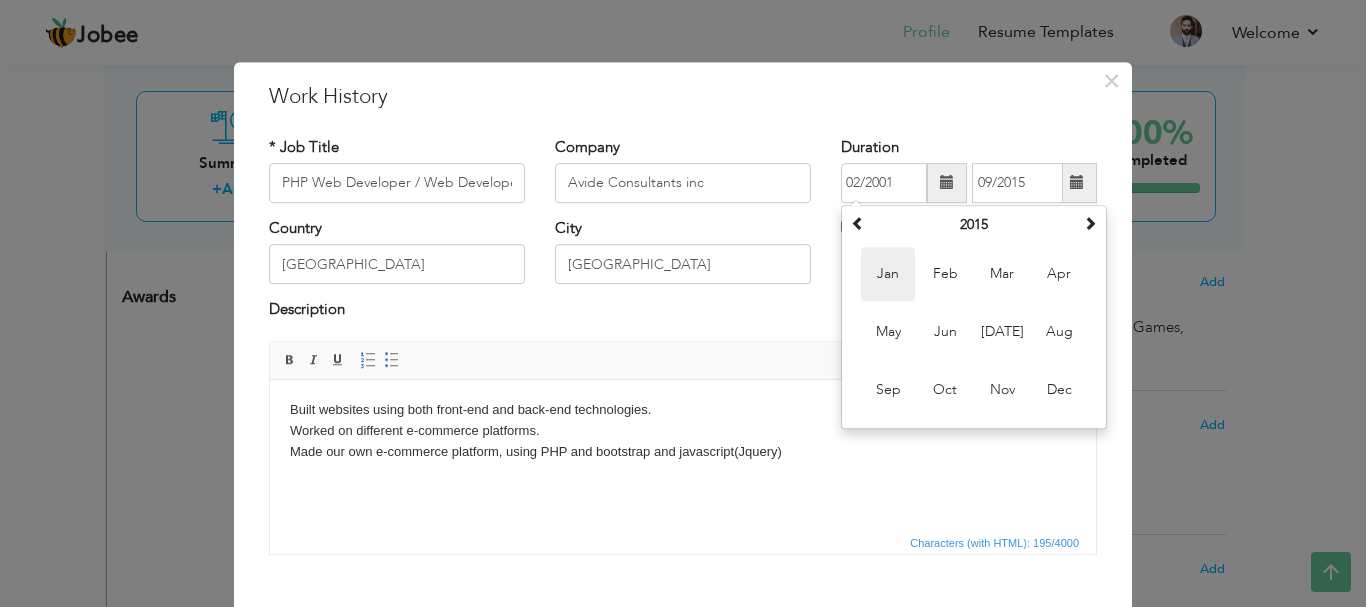 type on "01/2015" 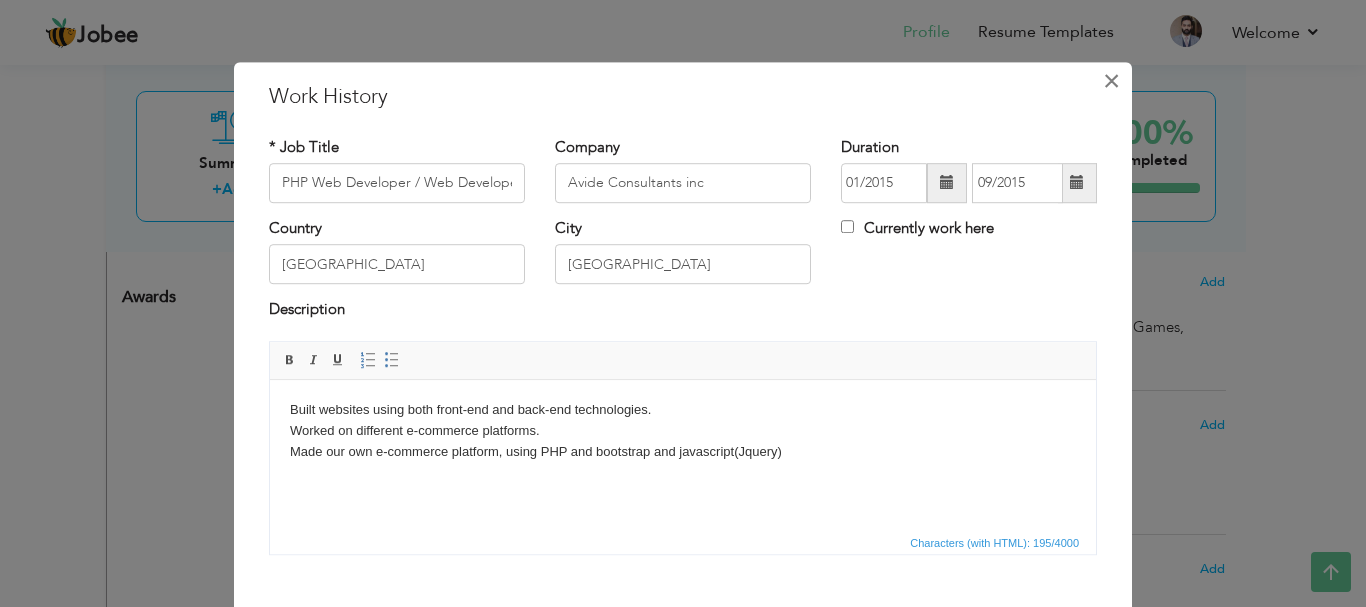 click on "×" at bounding box center [1111, 81] 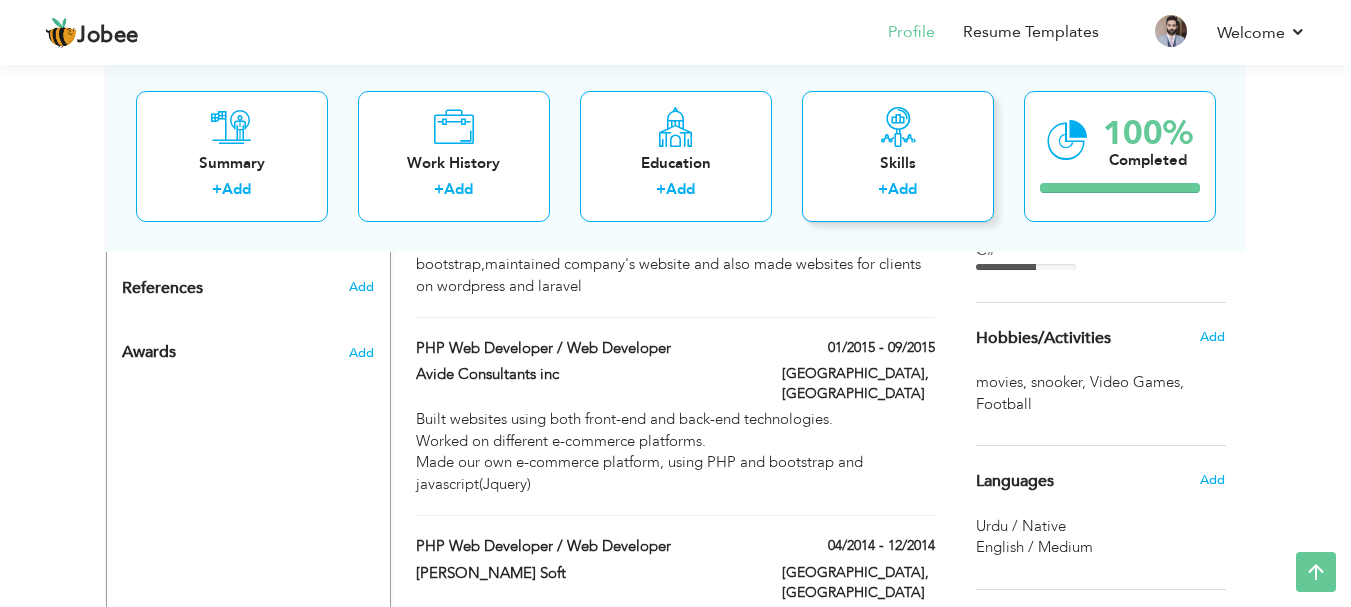 scroll, scrollTop: 1100, scrollLeft: 0, axis: vertical 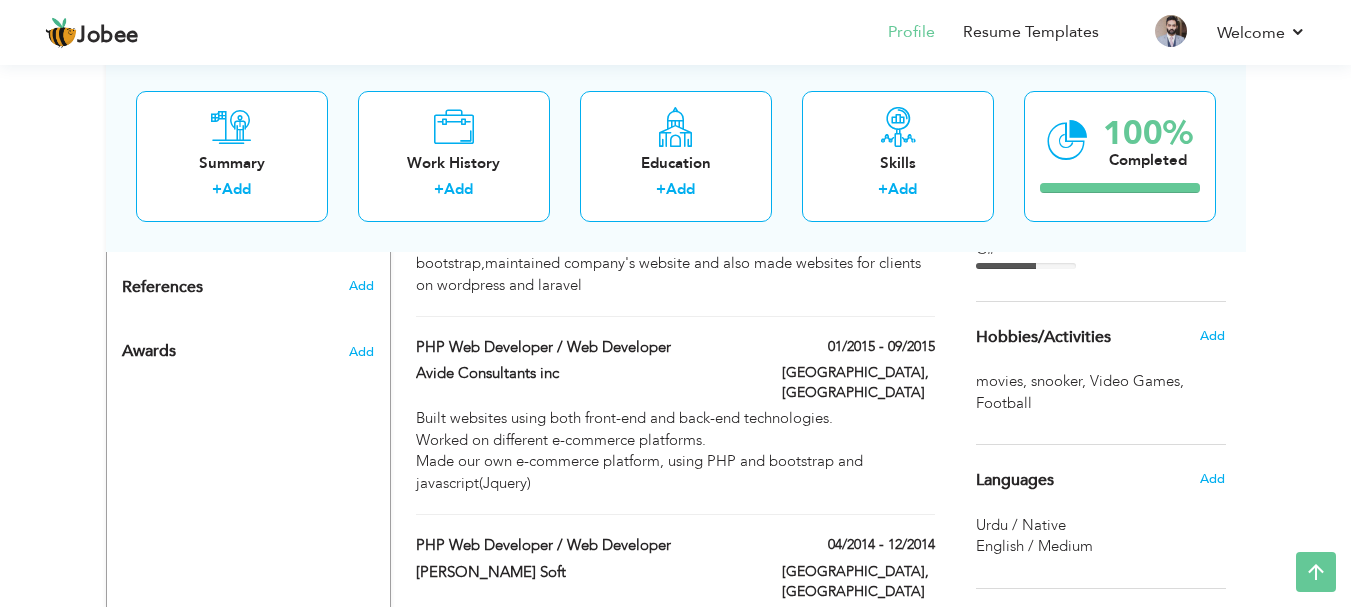 drag, startPoint x: 538, startPoint y: 572, endPoint x: 538, endPoint y: 585, distance: 13 